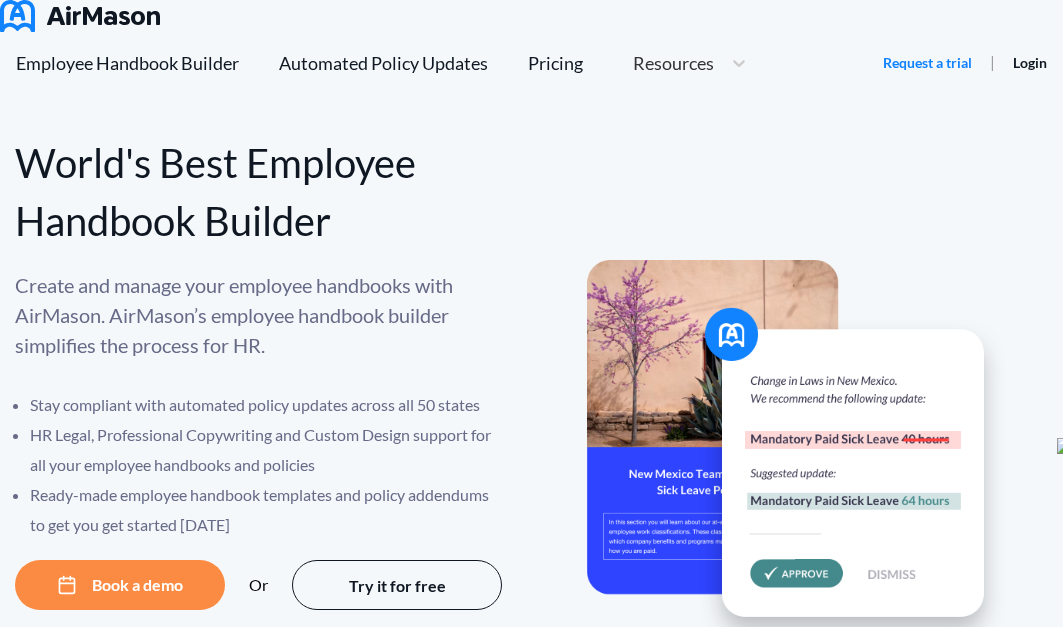 scroll, scrollTop: 0, scrollLeft: 0, axis: both 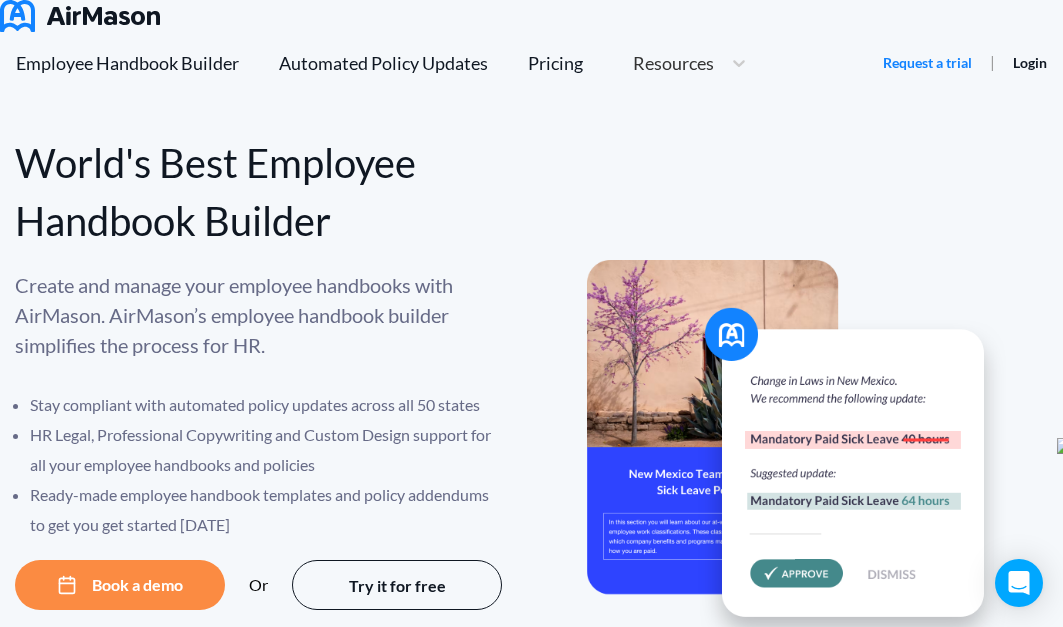 drag, startPoint x: 171, startPoint y: 17, endPoint x: 11, endPoint y: 29, distance: 160.44937 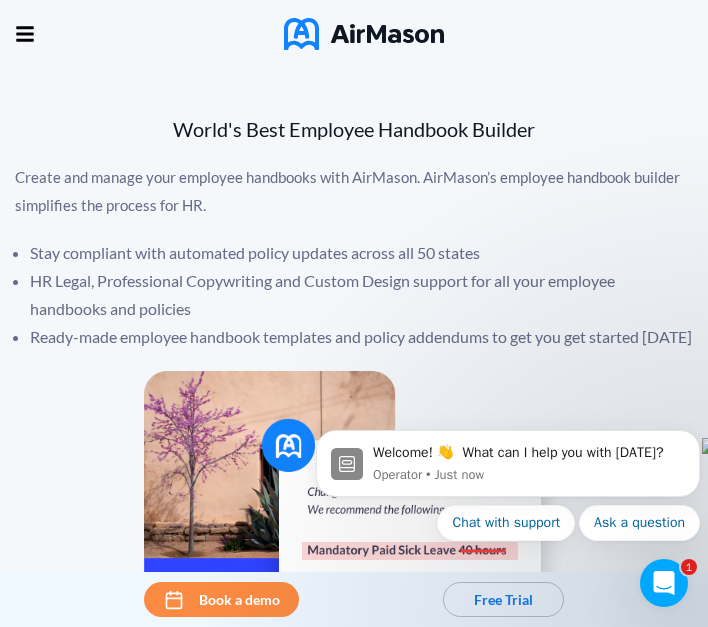 scroll, scrollTop: 0, scrollLeft: 0, axis: both 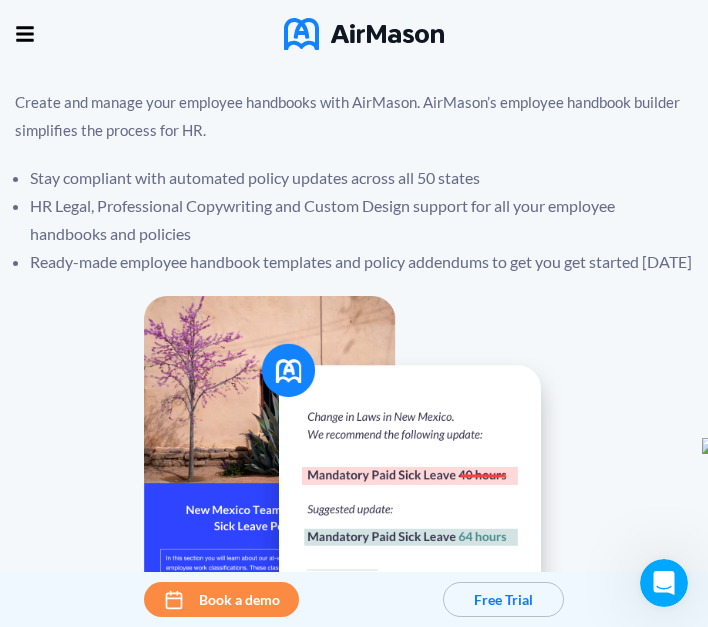 click 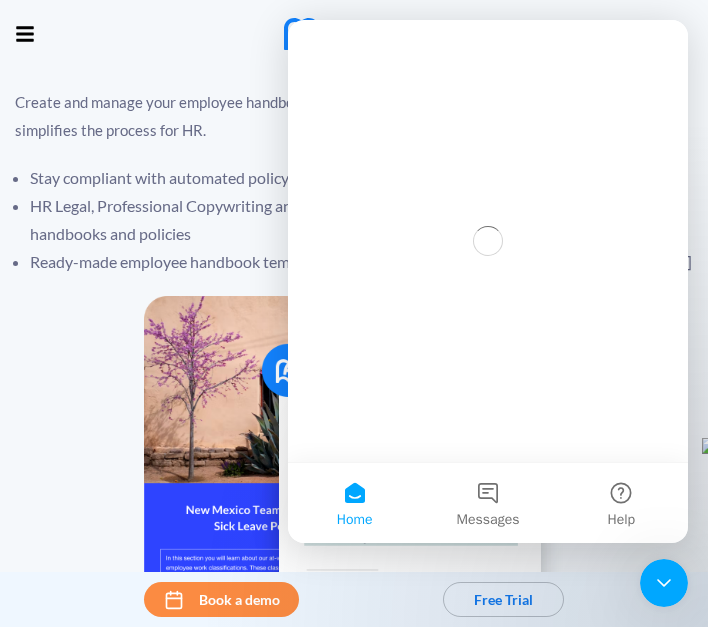 scroll, scrollTop: 0, scrollLeft: 0, axis: both 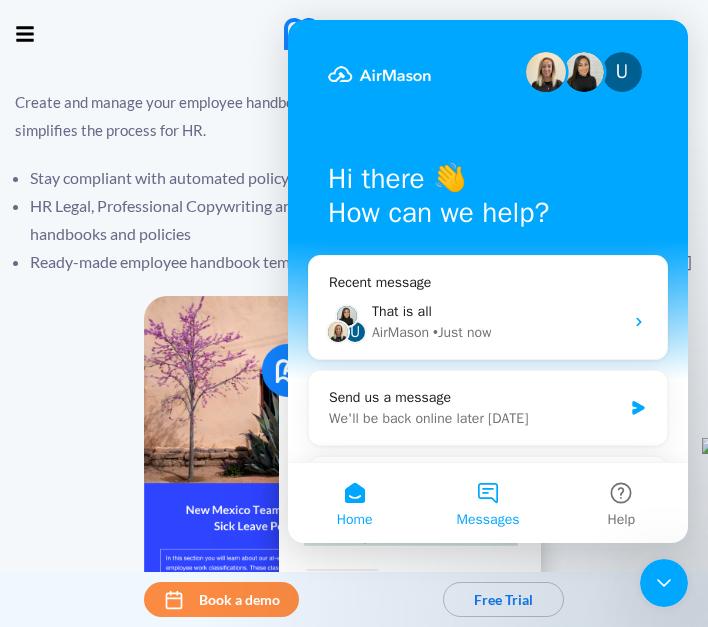 click on "Messages" at bounding box center (487, 503) 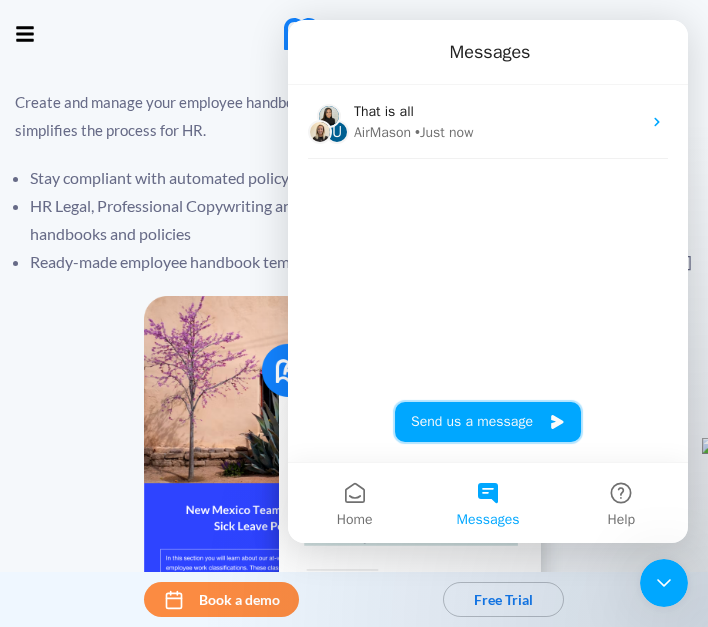click on "Send us a message" at bounding box center (488, 422) 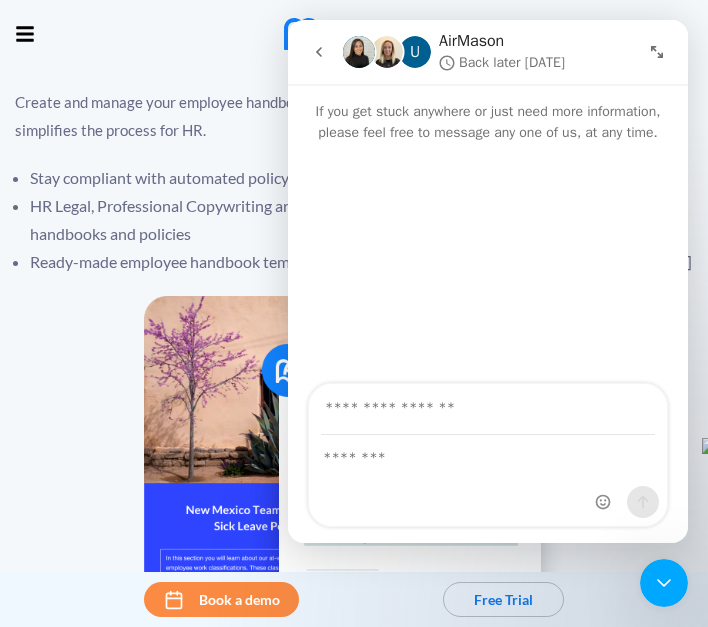 type on "*" 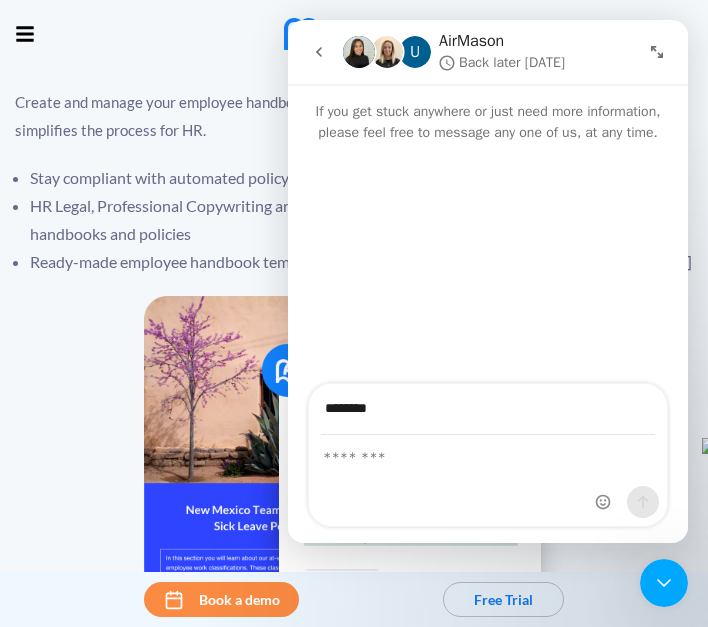 type on "**********" 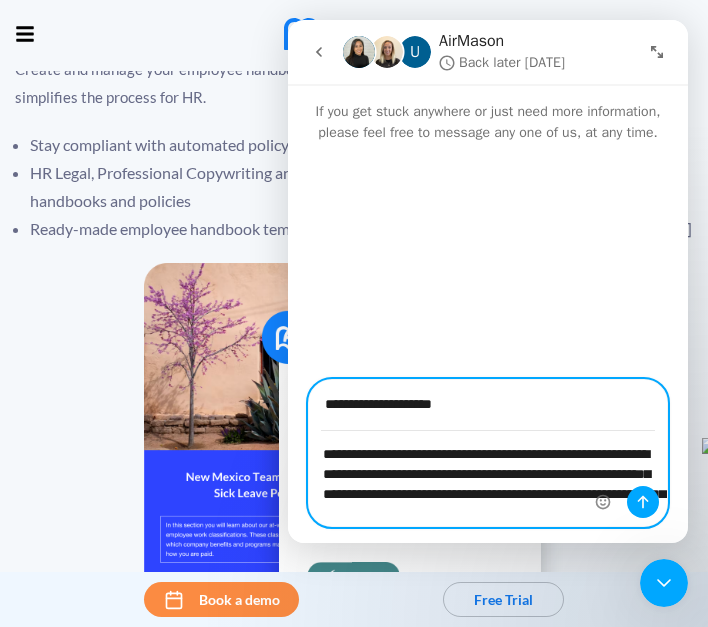 scroll, scrollTop: 240, scrollLeft: 0, axis: vertical 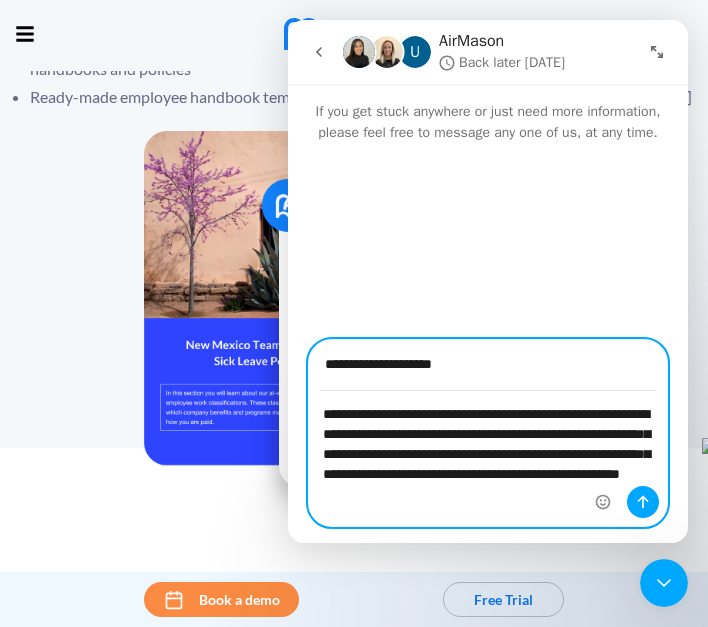 click on "**********" at bounding box center (488, 449) 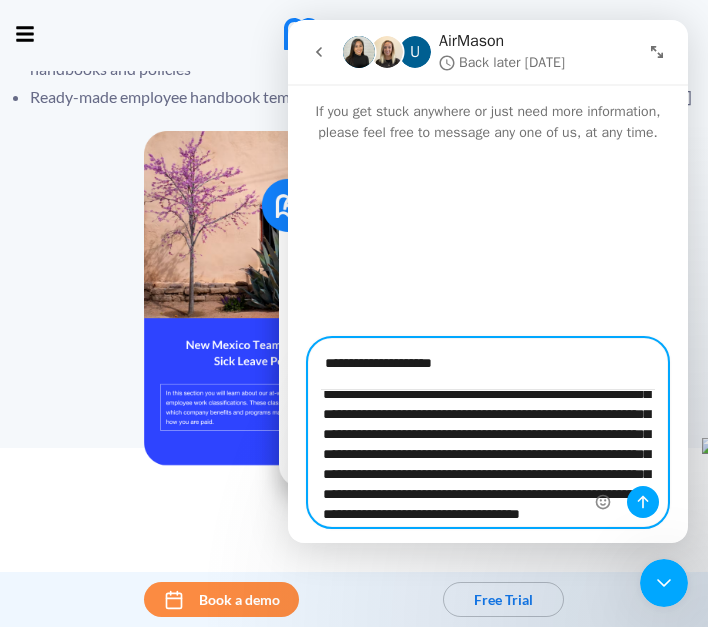 scroll, scrollTop: 66, scrollLeft: 0, axis: vertical 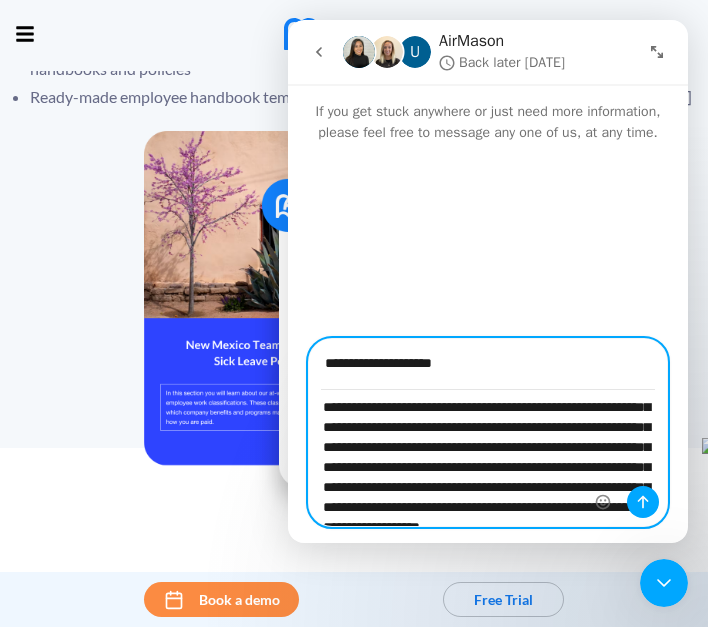 click on "**********" at bounding box center (488, 458) 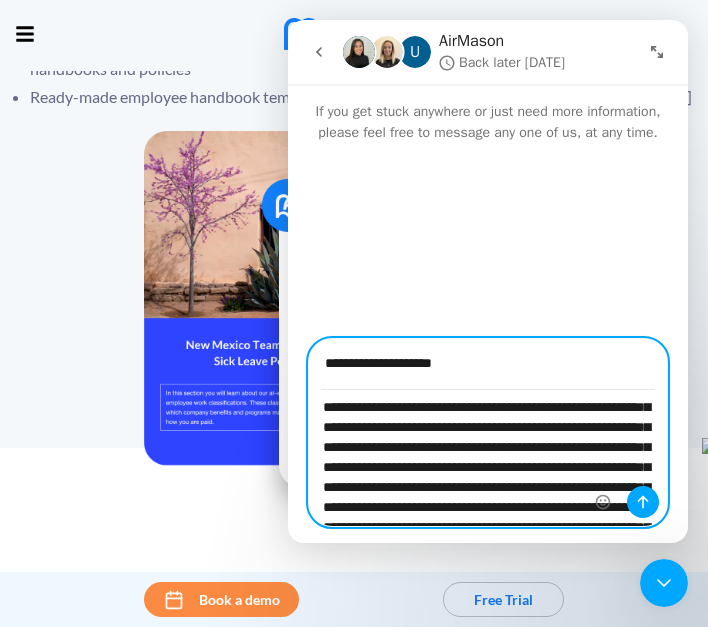 click on "**********" at bounding box center [488, 458] 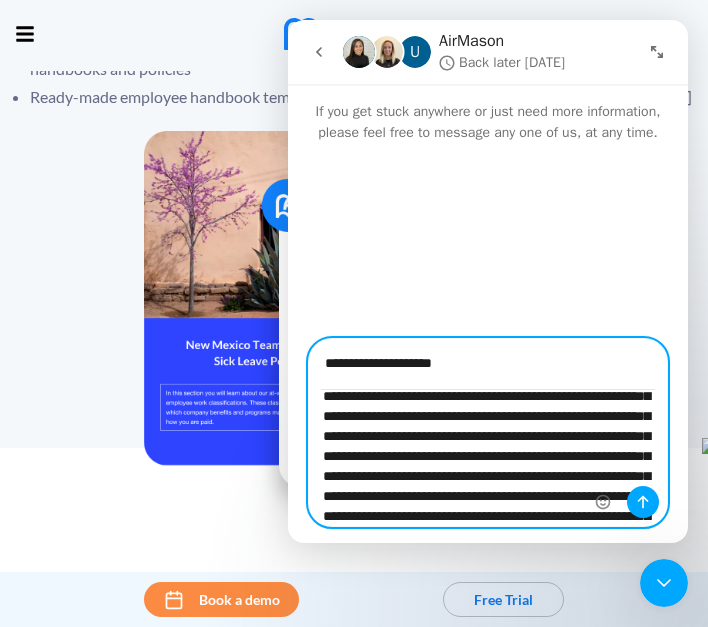 scroll, scrollTop: 141, scrollLeft: 0, axis: vertical 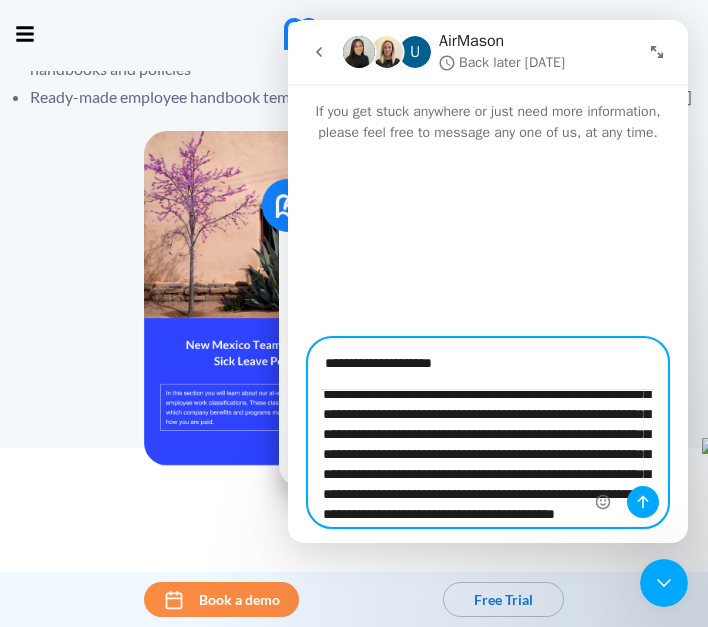 click on "**********" at bounding box center (488, 458) 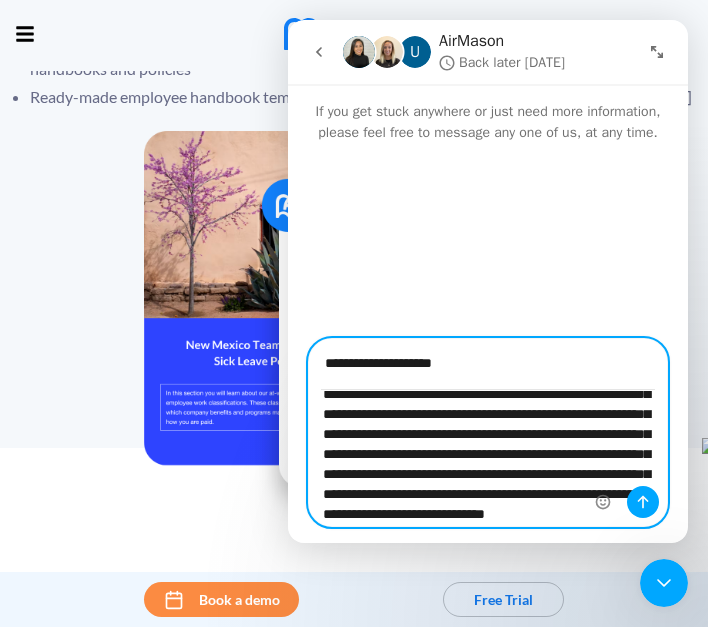 click on "**********" at bounding box center (488, 458) 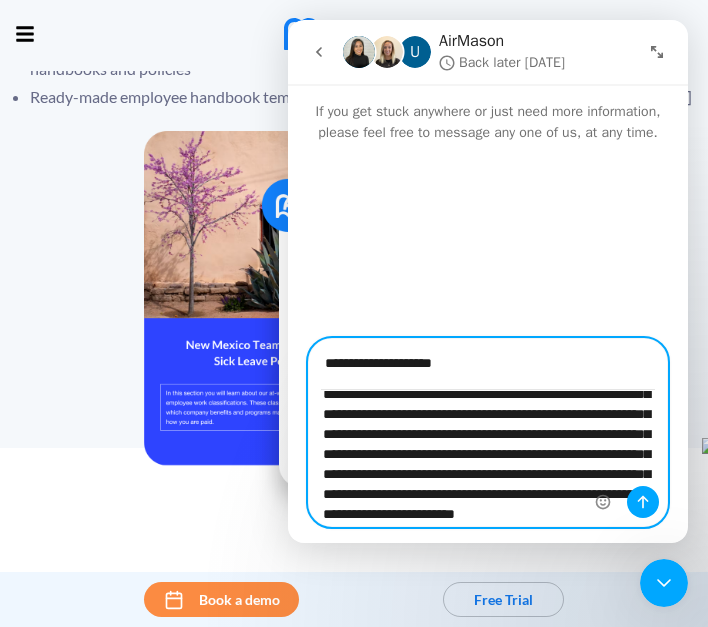 drag, startPoint x: 554, startPoint y: 454, endPoint x: 548, endPoint y: 472, distance: 18.973665 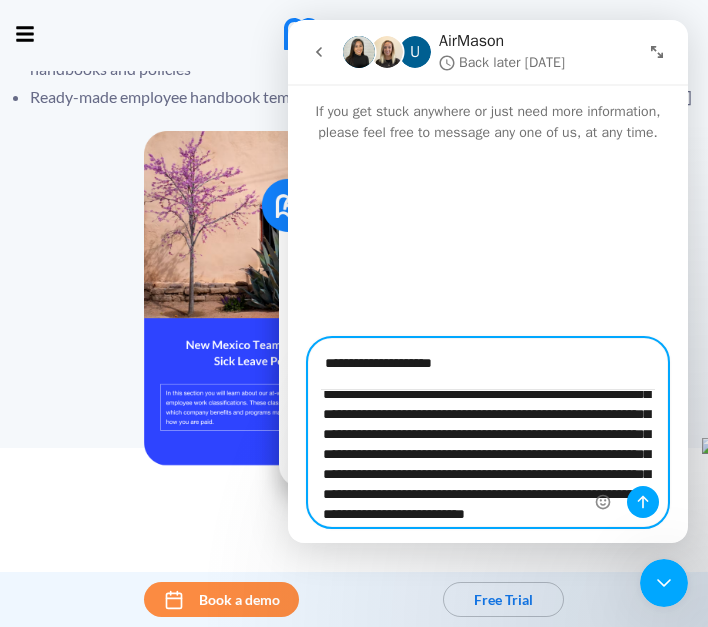 click on "**********" at bounding box center (488, 458) 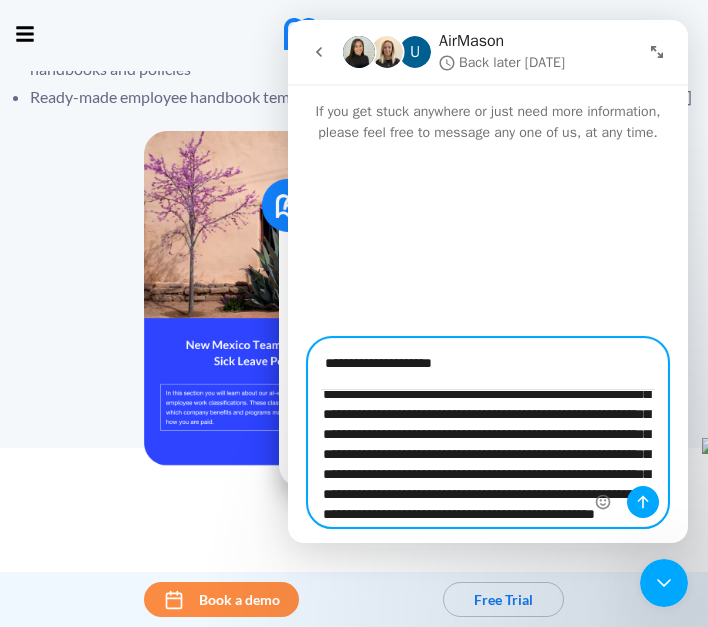 type on "**********" 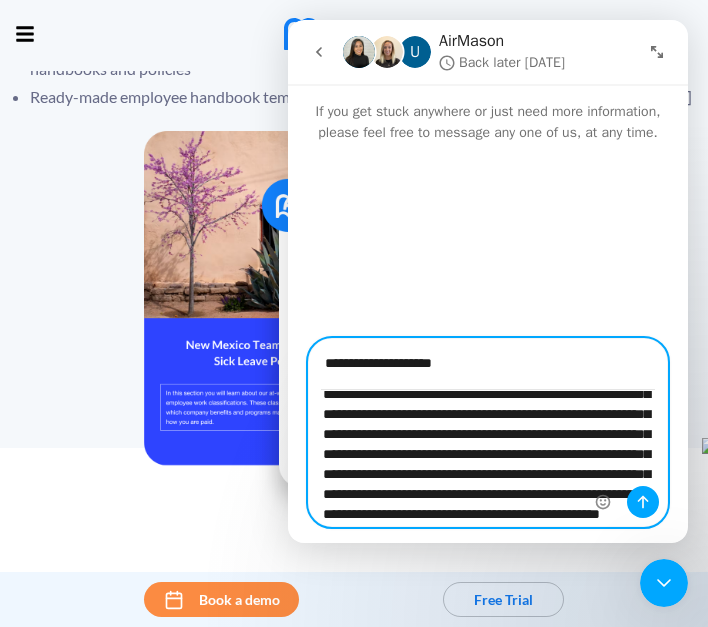 scroll, scrollTop: 226, scrollLeft: 0, axis: vertical 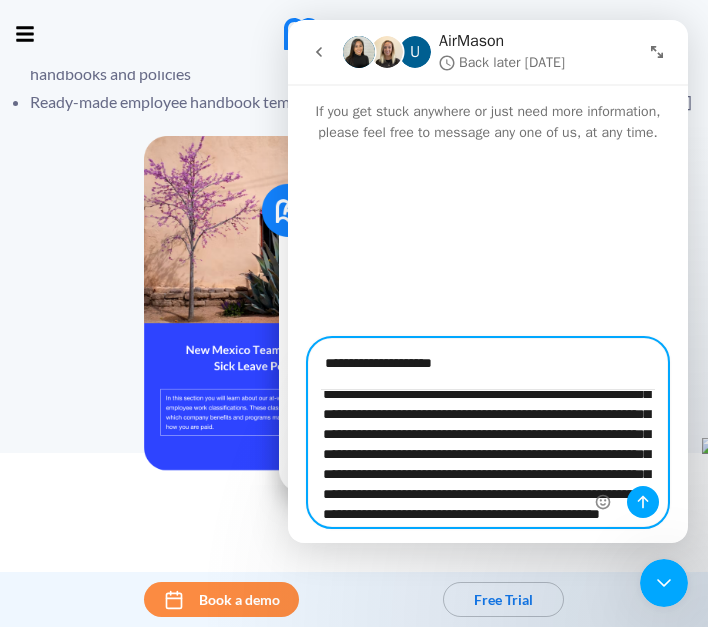 click on "**********" at bounding box center [488, 458] 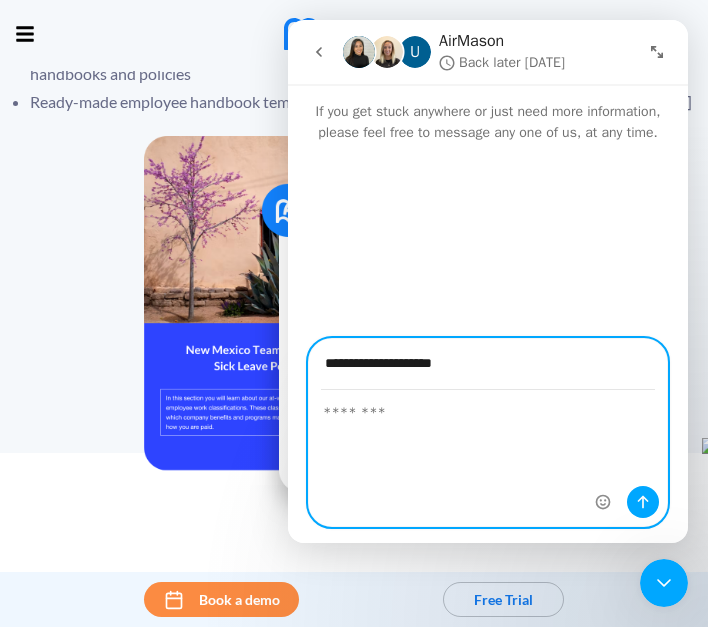 scroll, scrollTop: 0, scrollLeft: 0, axis: both 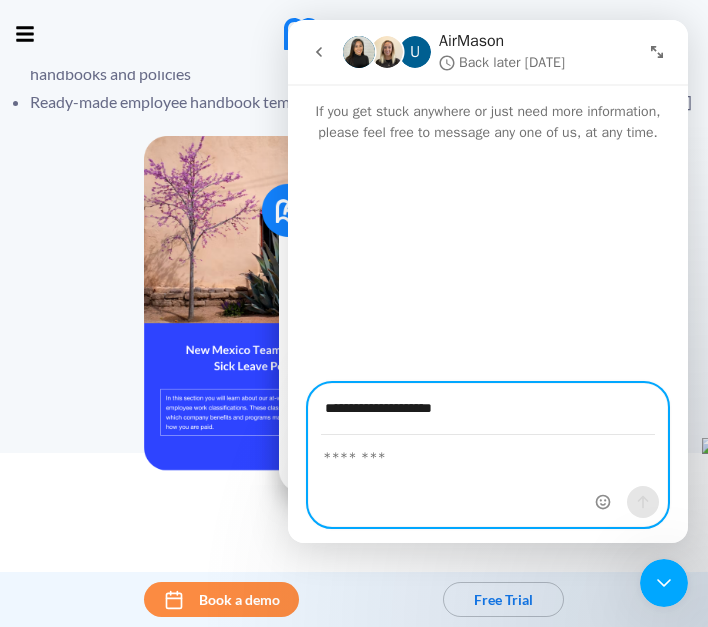 type 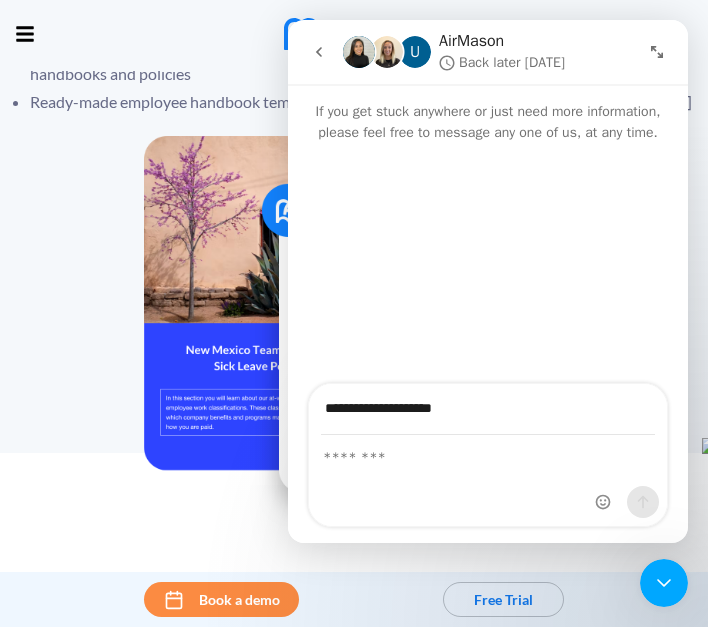 click at bounding box center [354, 304] 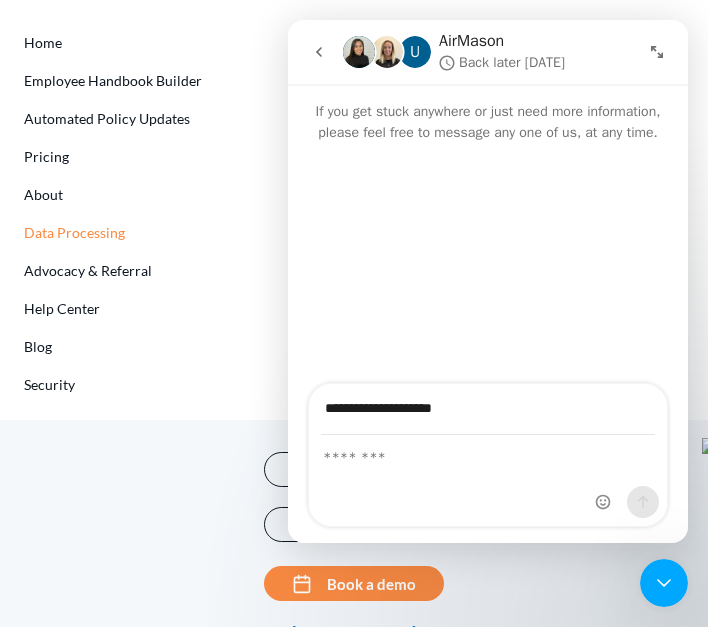 click on "Data Processing" at bounding box center [354, 233] 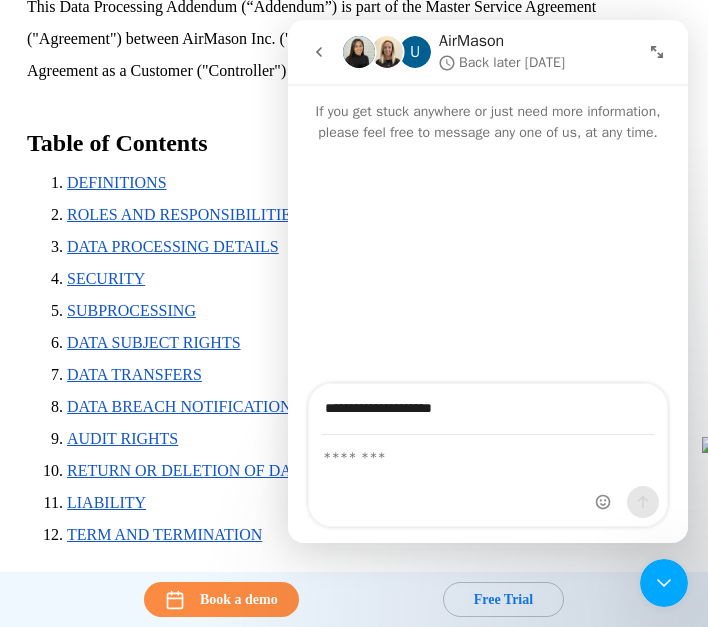 scroll, scrollTop: 0, scrollLeft: 0, axis: both 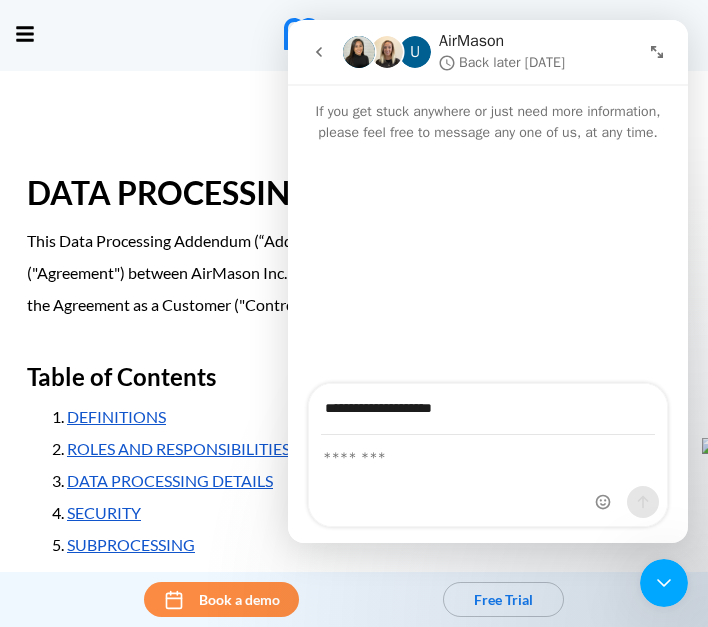 click 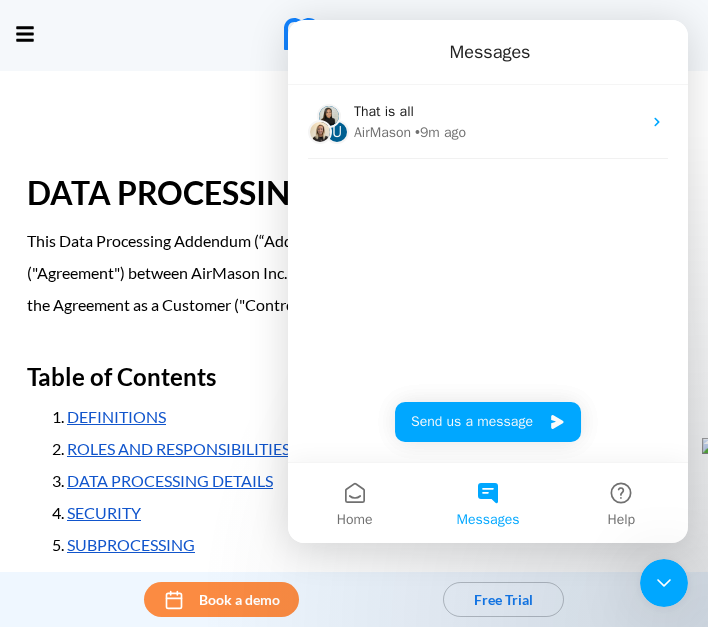 click 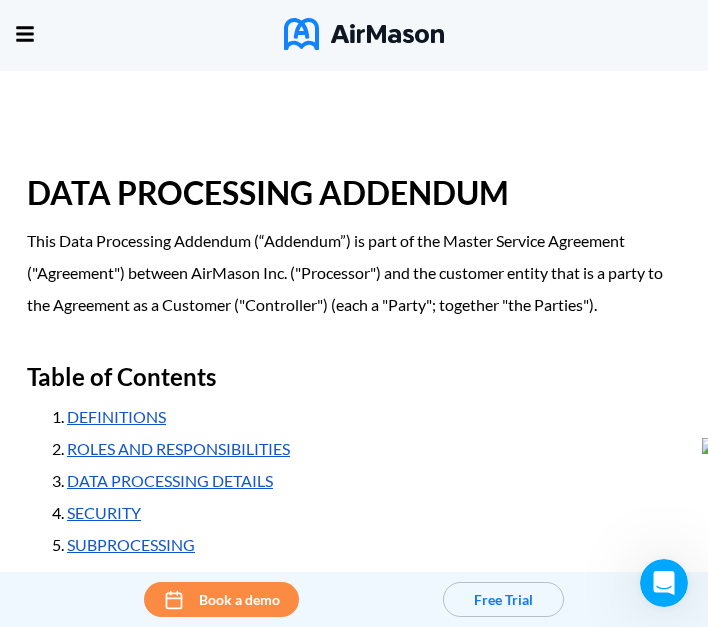 scroll, scrollTop: 0, scrollLeft: 0, axis: both 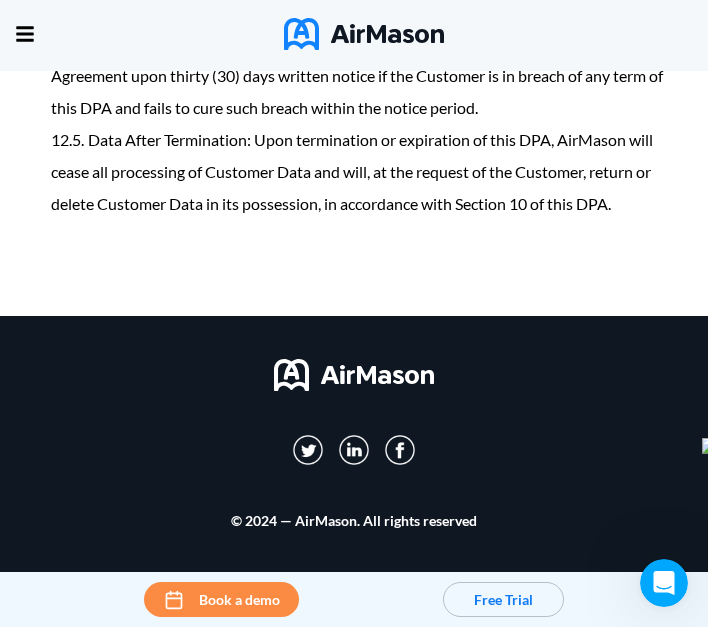 click 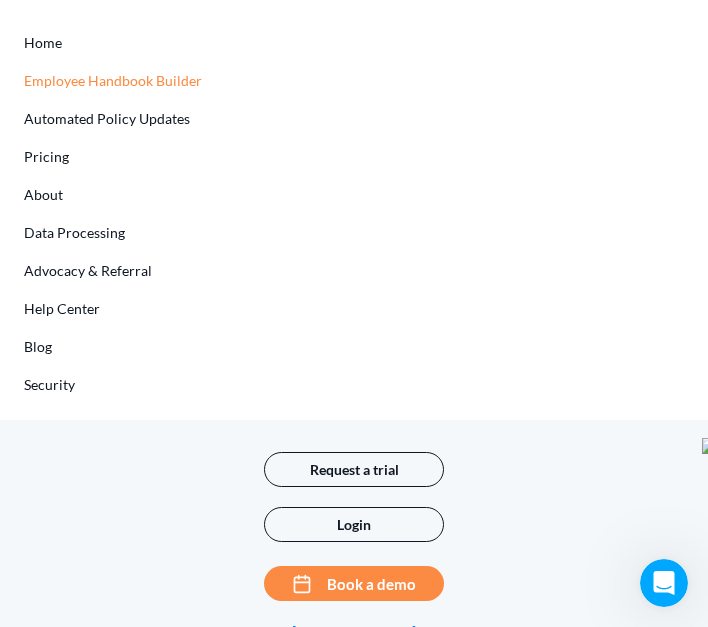 click on "Employee Handbook Builder" at bounding box center (354, 81) 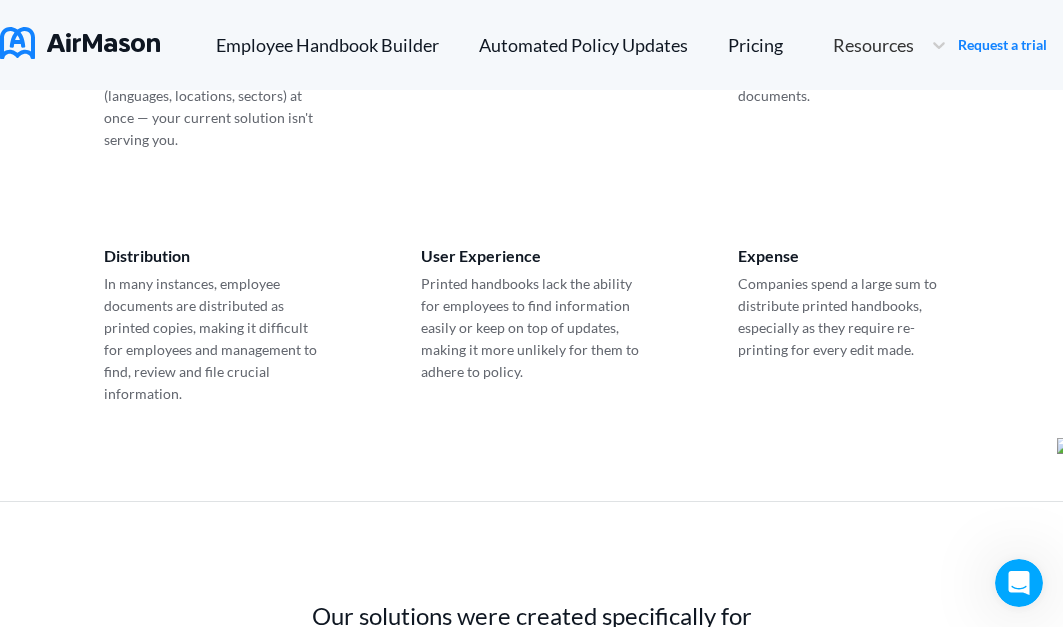 scroll, scrollTop: 1380, scrollLeft: 0, axis: vertical 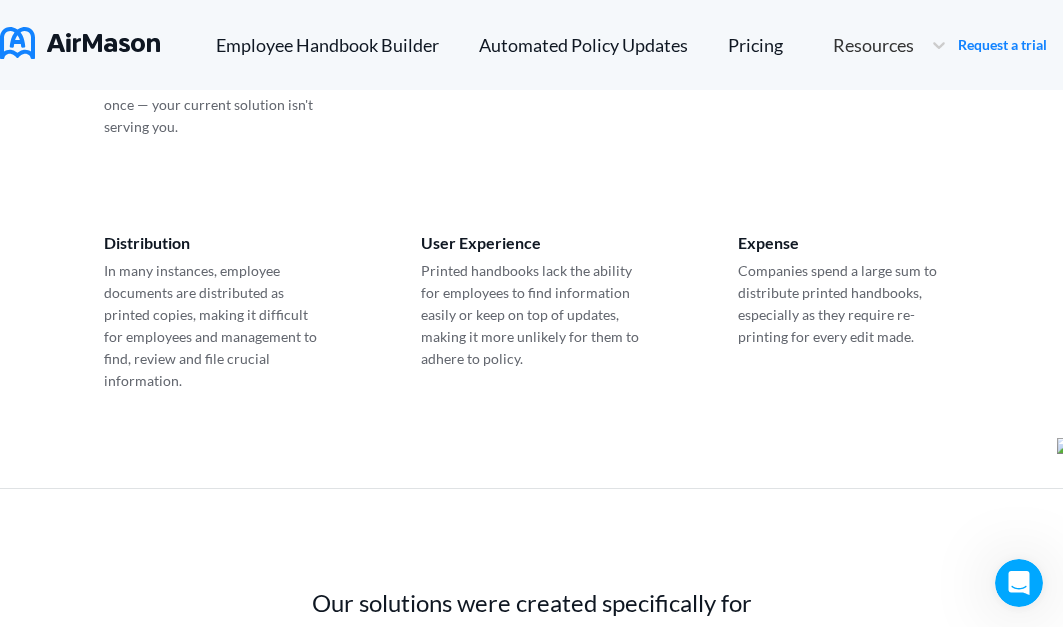 drag, startPoint x: 538, startPoint y: 490, endPoint x: 465, endPoint y: 358, distance: 150.84097 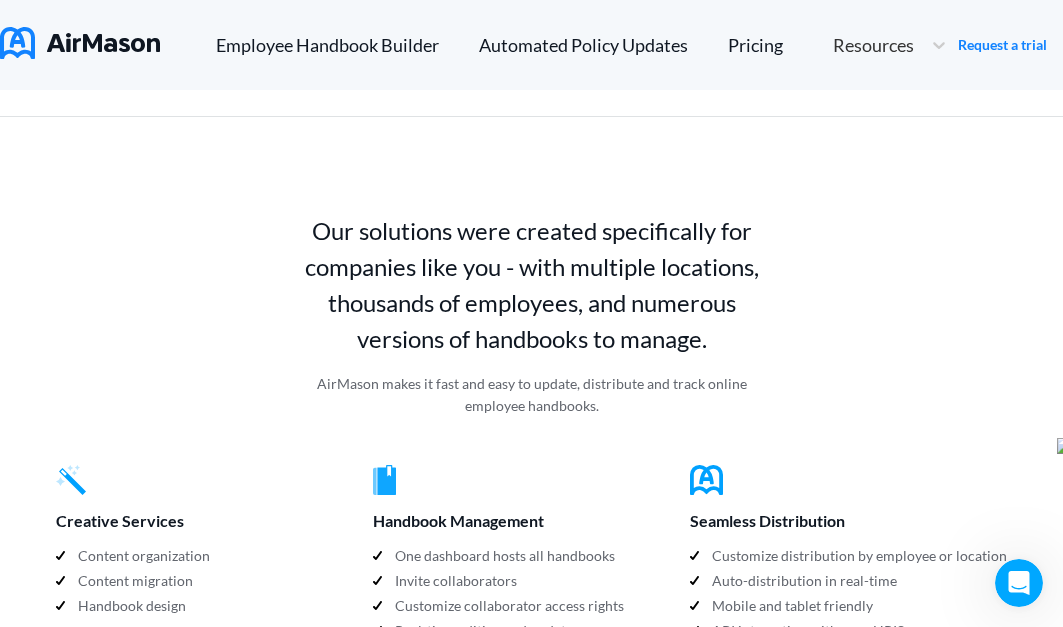 scroll, scrollTop: 1787, scrollLeft: 0, axis: vertical 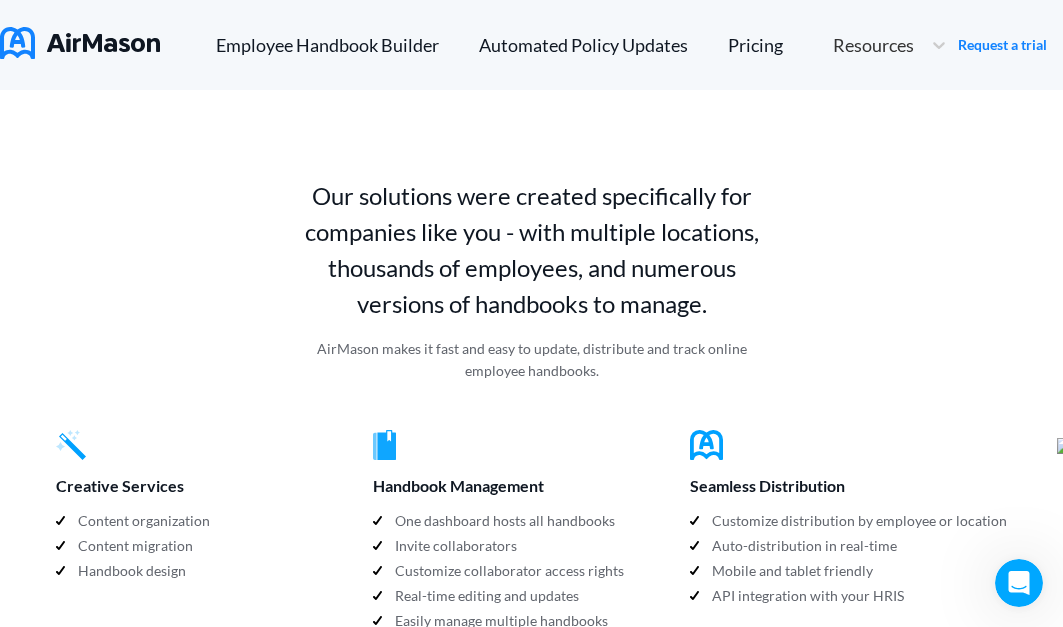 drag, startPoint x: 335, startPoint y: 432, endPoint x: 126, endPoint y: 291, distance: 252.11505 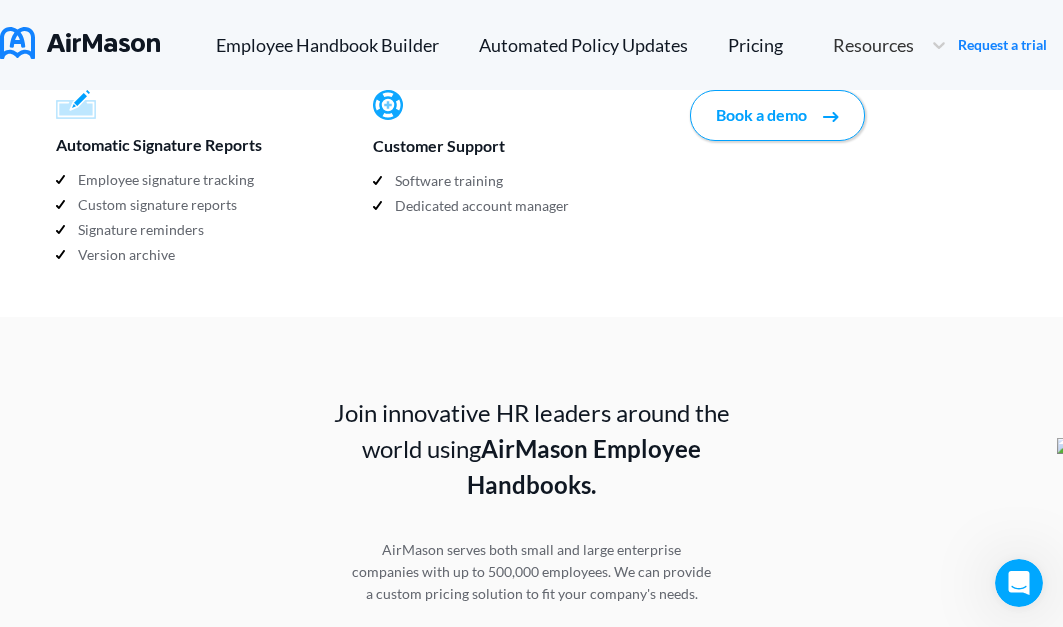scroll, scrollTop: 2315, scrollLeft: 0, axis: vertical 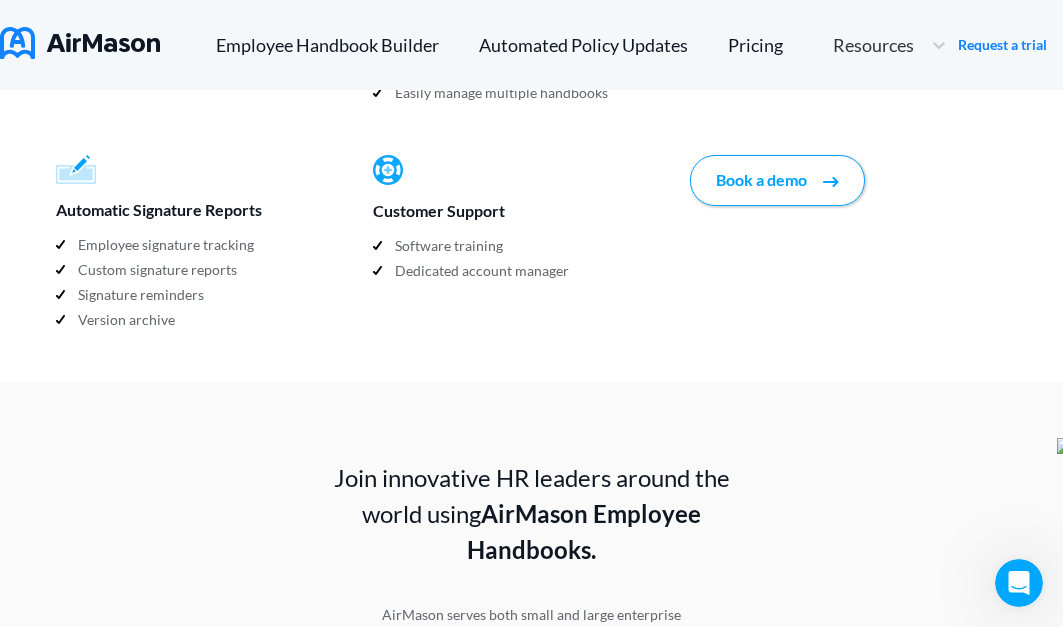 drag, startPoint x: 690, startPoint y: 370, endPoint x: 500, endPoint y: 261, distance: 219.04565 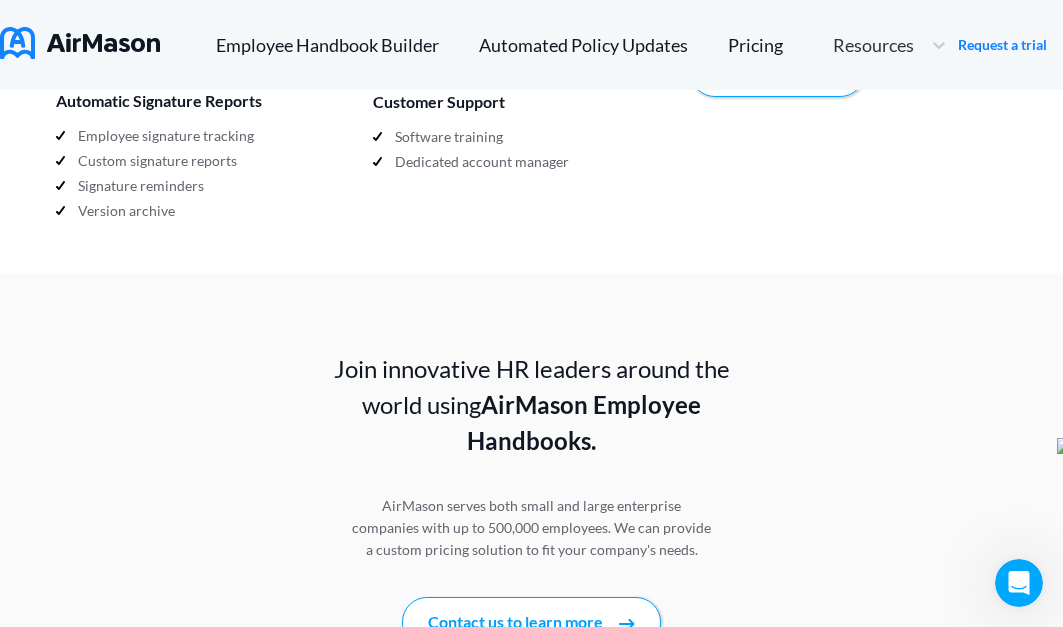 scroll, scrollTop: 2540, scrollLeft: 0, axis: vertical 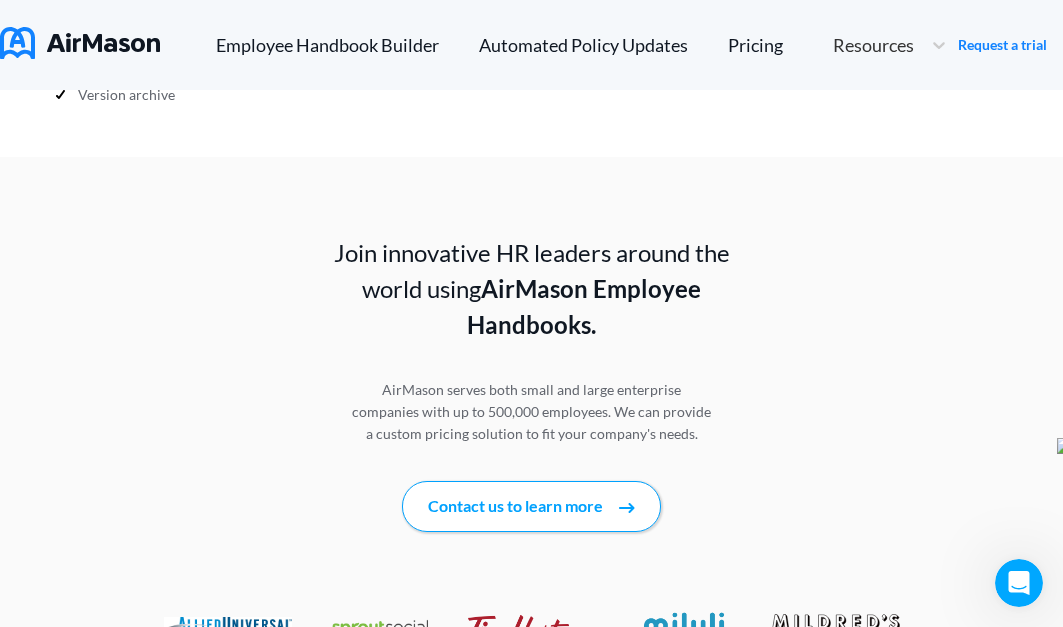 click on "AirMason makes it fast and easy to update, distribute and track online employee handbooks." at bounding box center (531, -393) 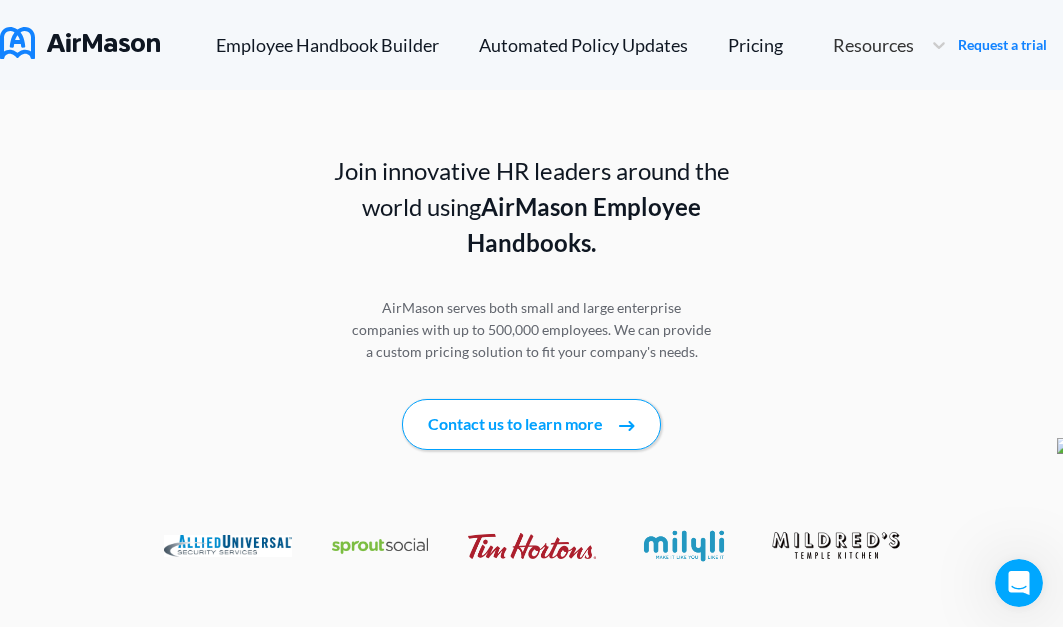 scroll, scrollTop: 2695, scrollLeft: 0, axis: vertical 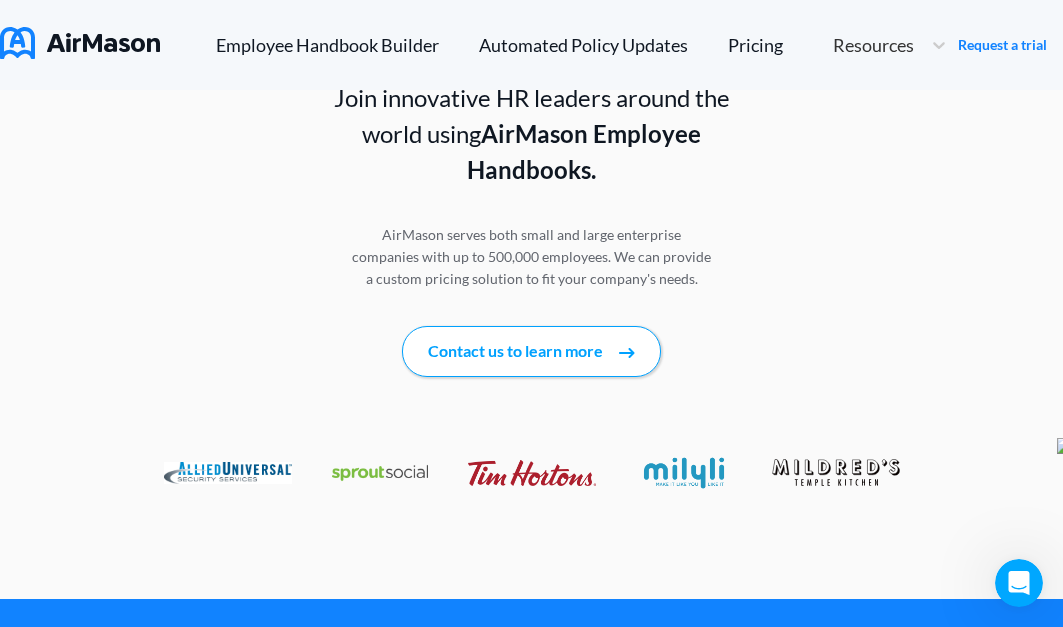 click on "Customize collaborator access rights" at bounding box center [509, -336] 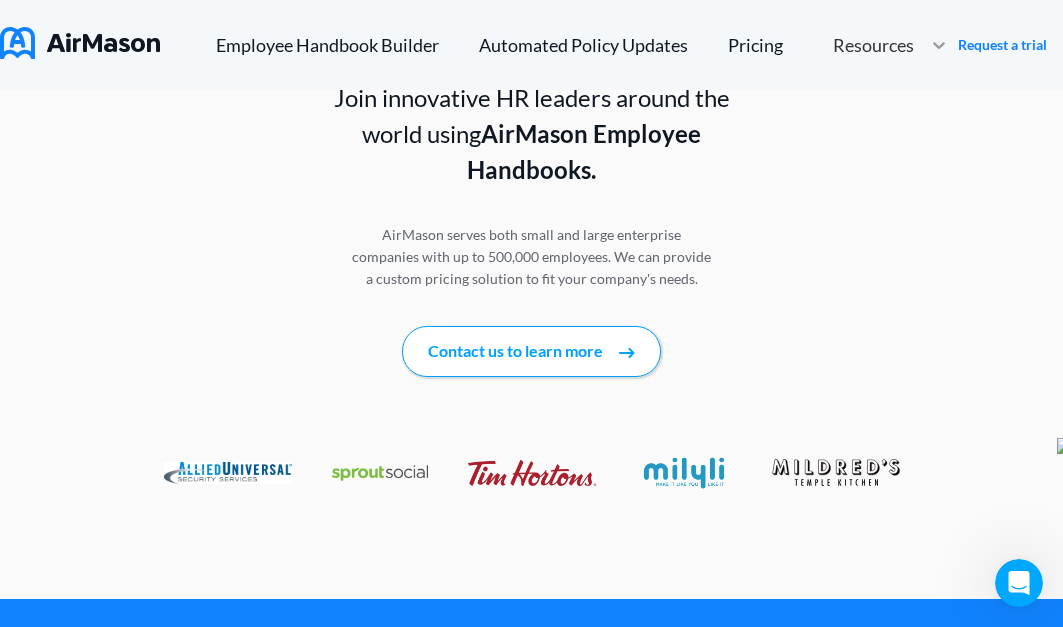 click 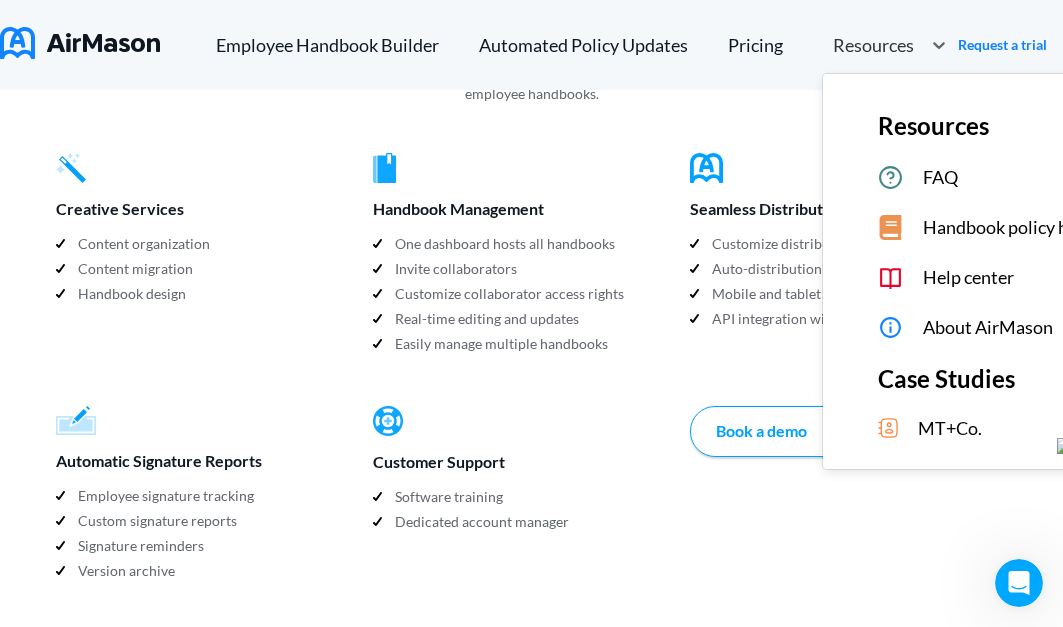 click on "MT+Co." at bounding box center [950, 428] 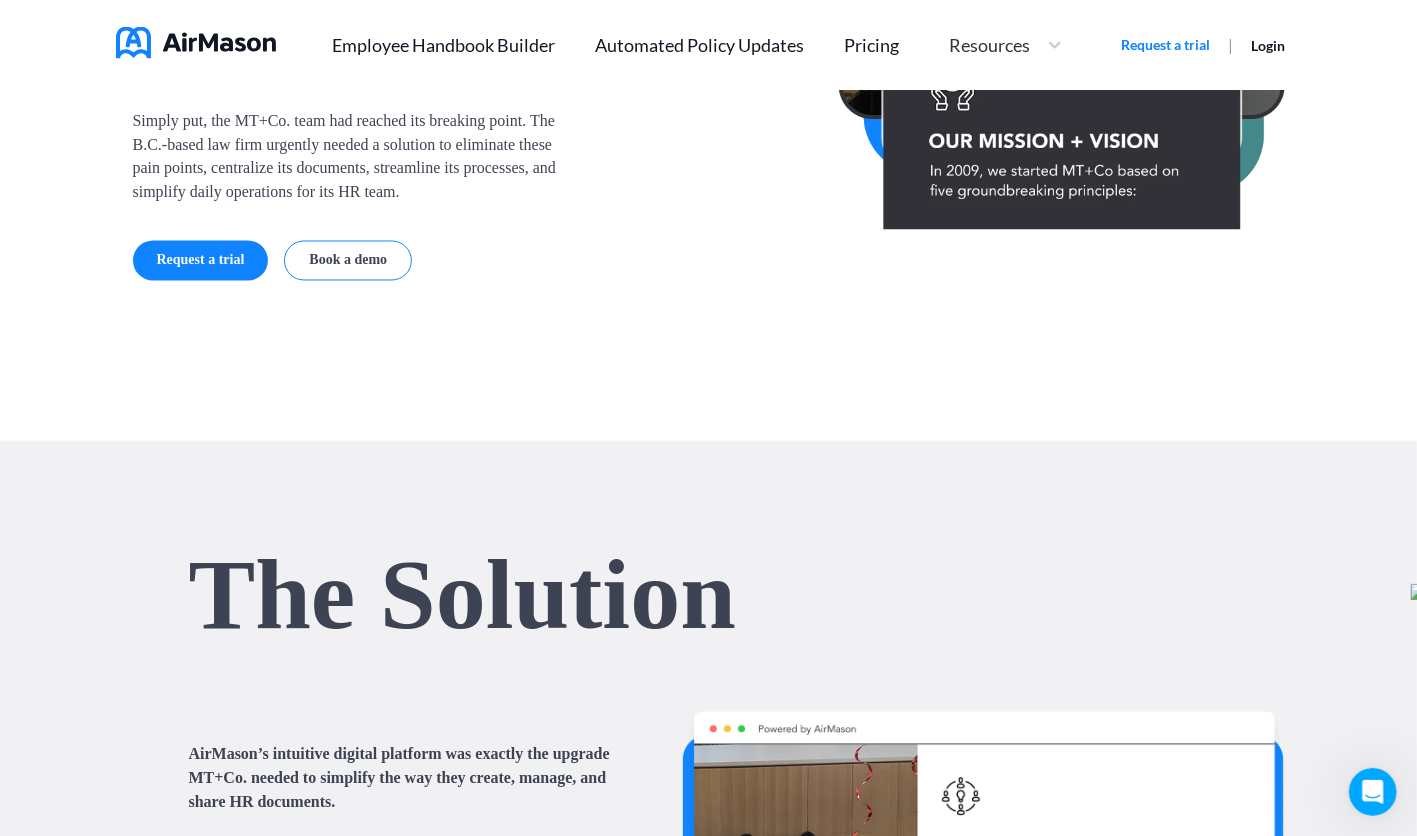 scroll, scrollTop: 2023, scrollLeft: 0, axis: vertical 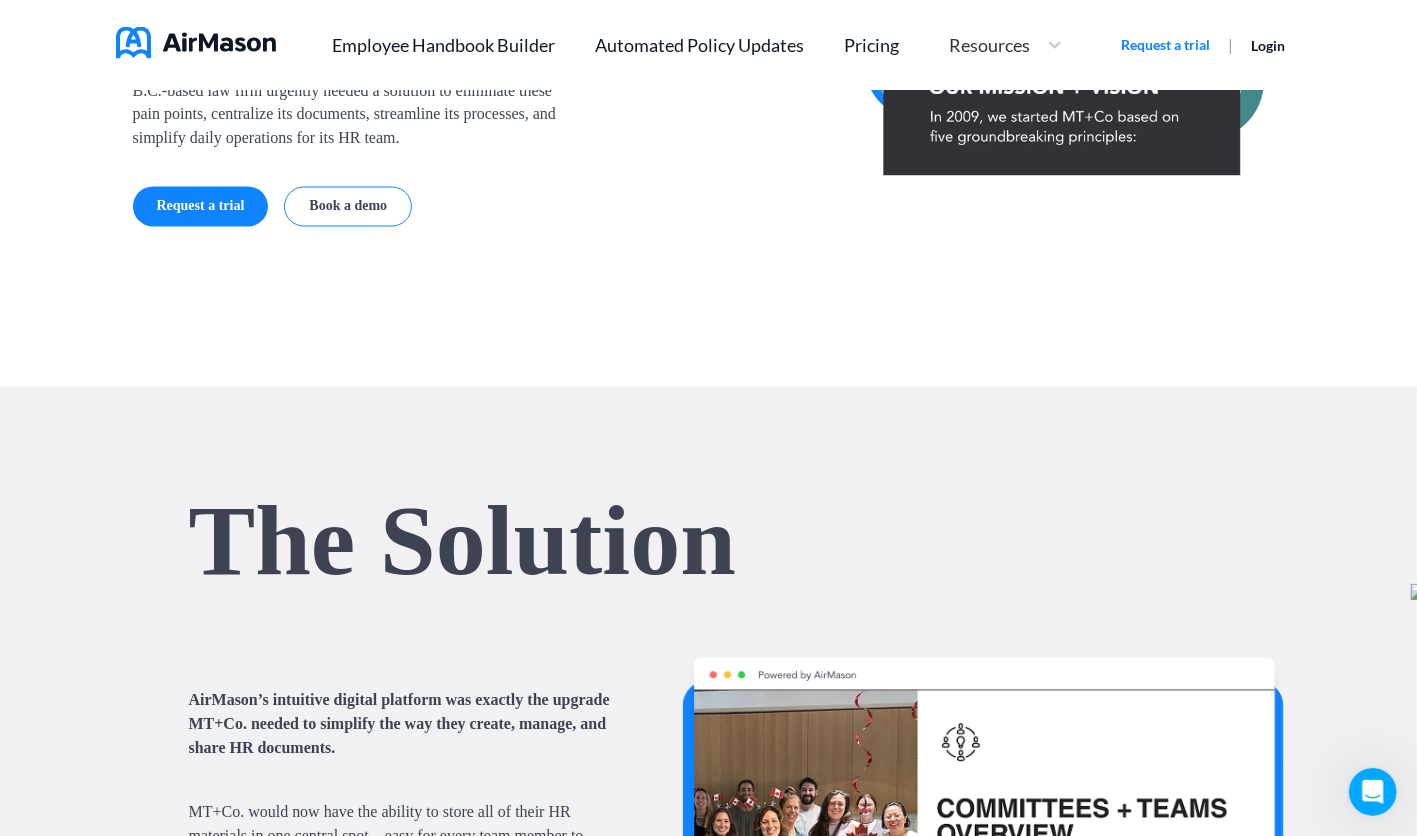 drag, startPoint x: 480, startPoint y: 520, endPoint x: 284, endPoint y: 317, distance: 282.17902 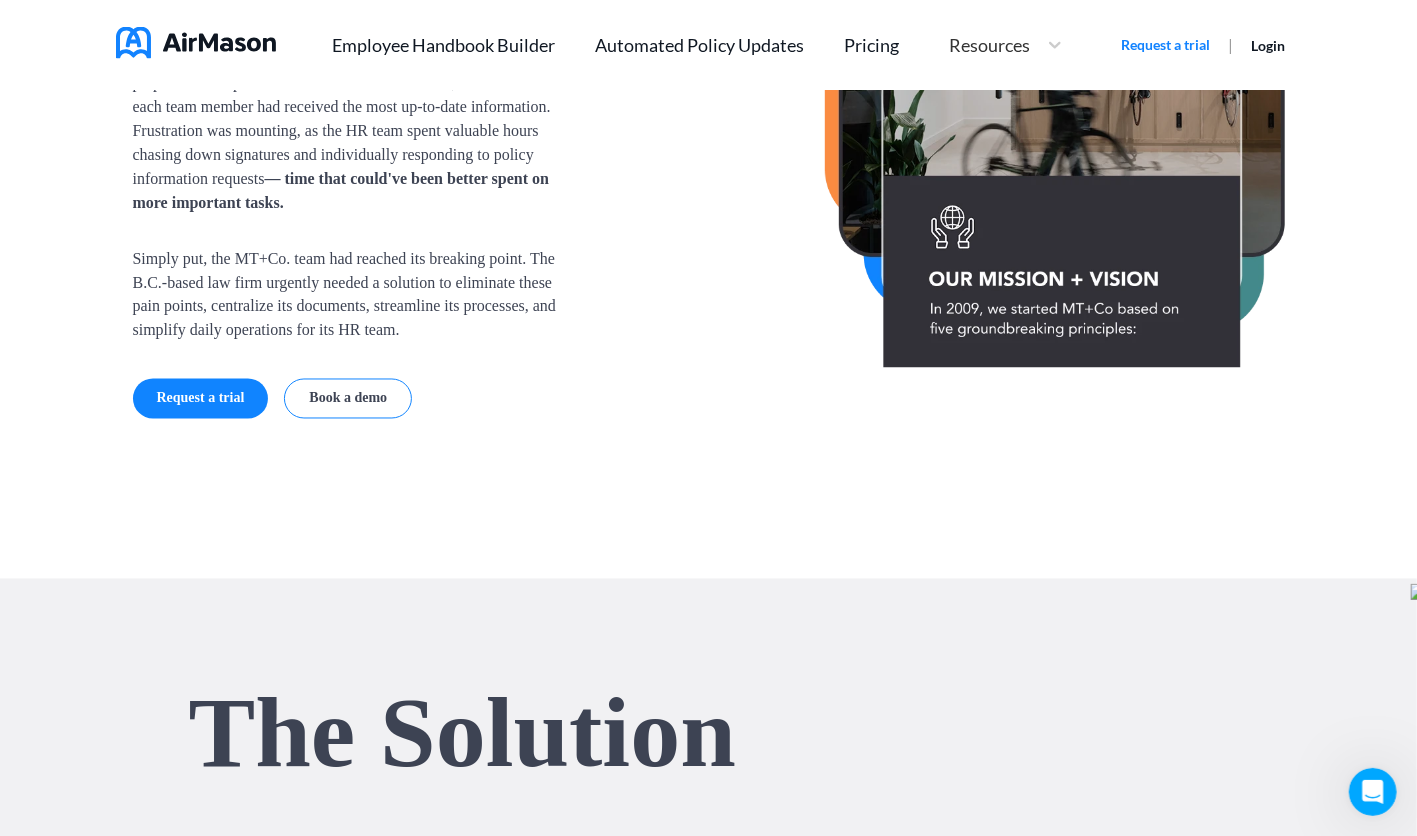 scroll, scrollTop: 1770, scrollLeft: 0, axis: vertical 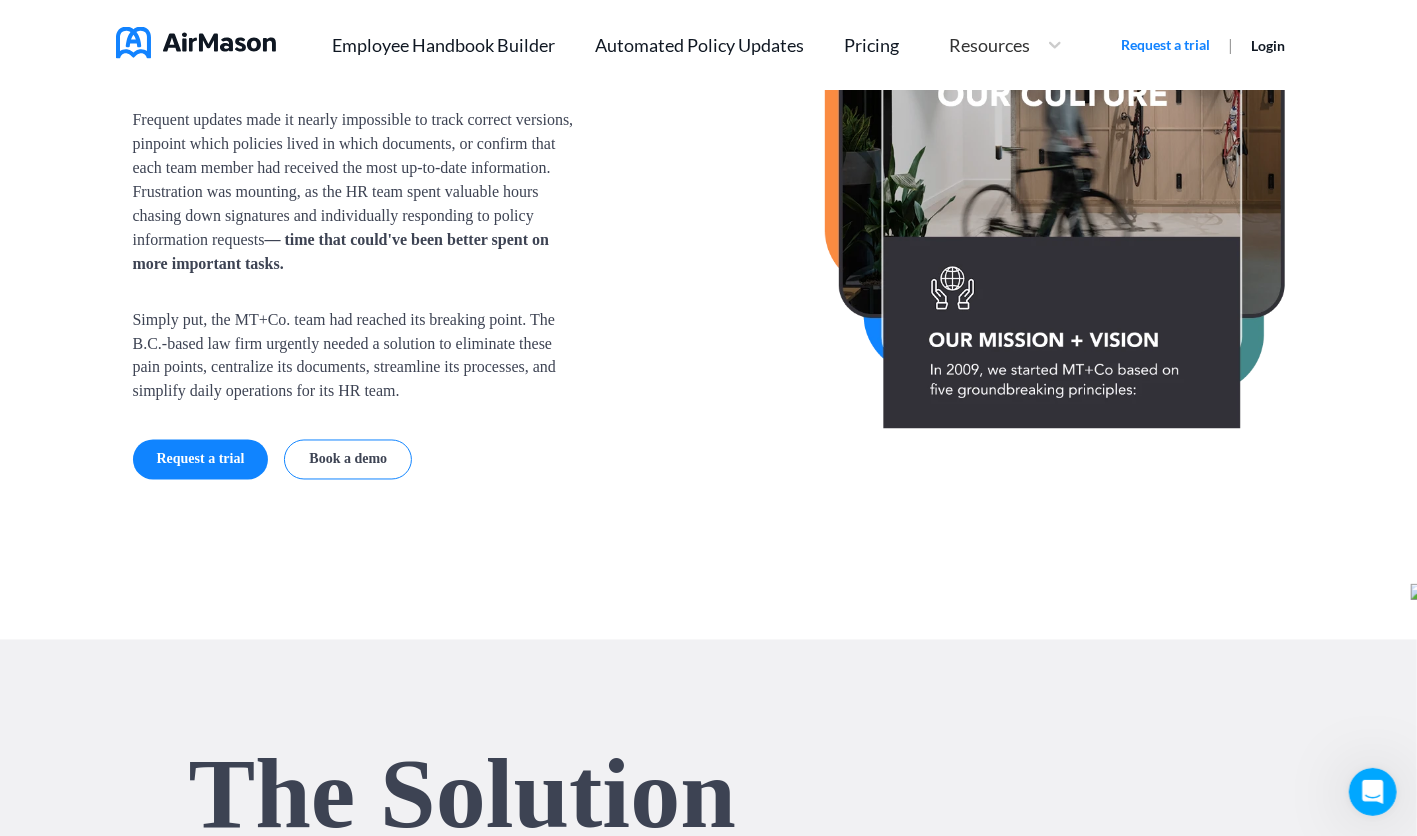 click on "Pricing" at bounding box center (871, 45) 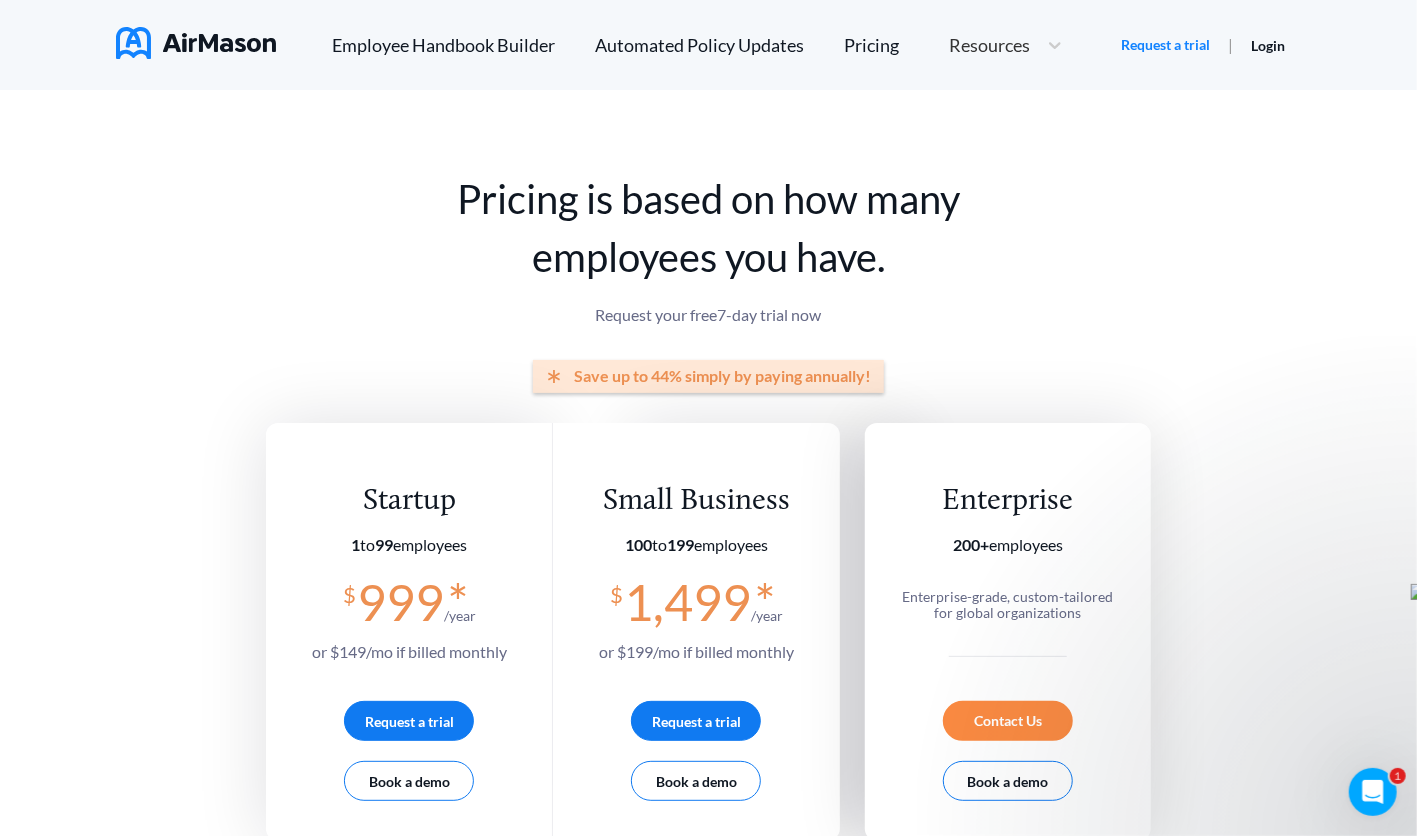 scroll, scrollTop: 50, scrollLeft: 0, axis: vertical 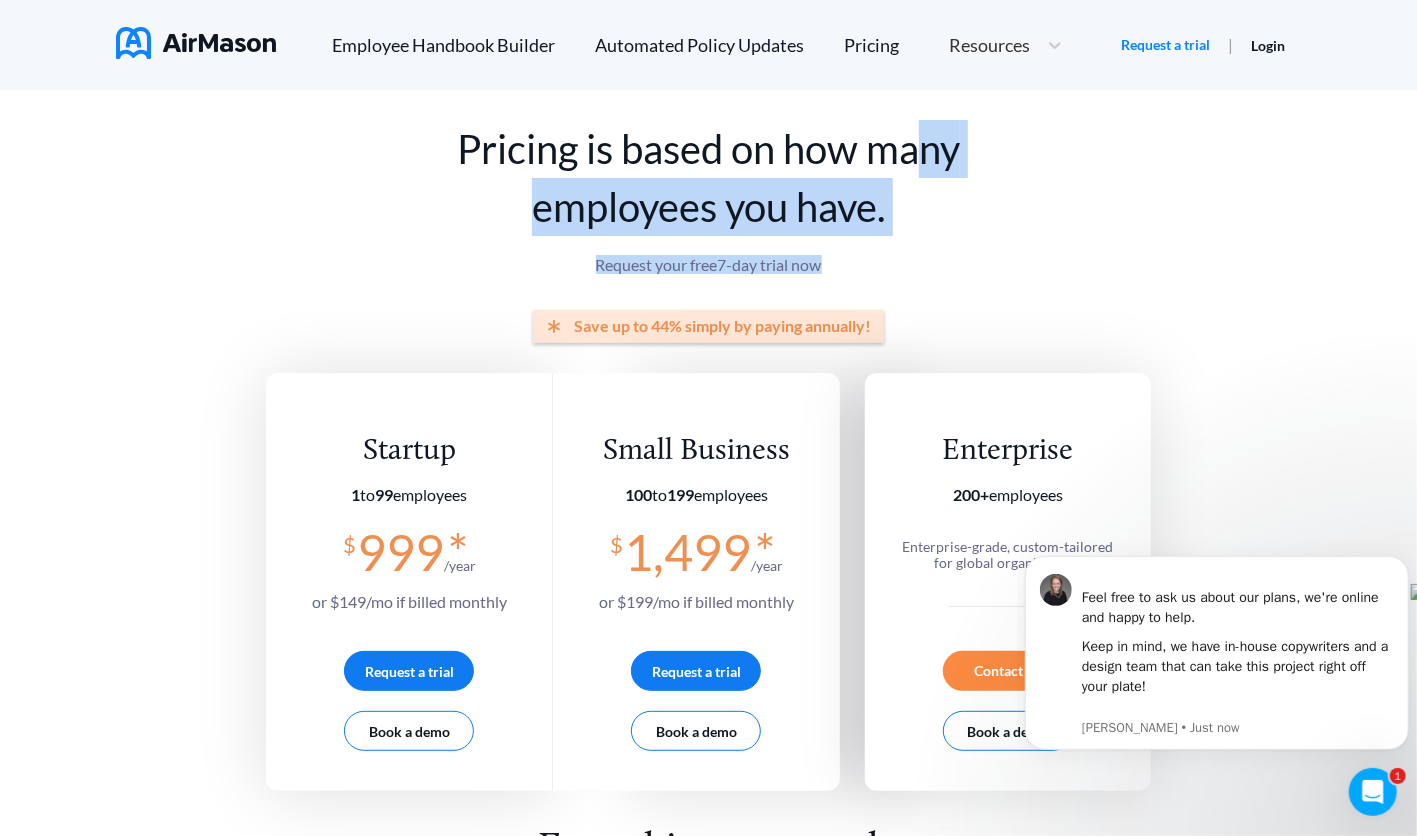 drag, startPoint x: 1002, startPoint y: 297, endPoint x: 941, endPoint y: 108, distance: 198.6001 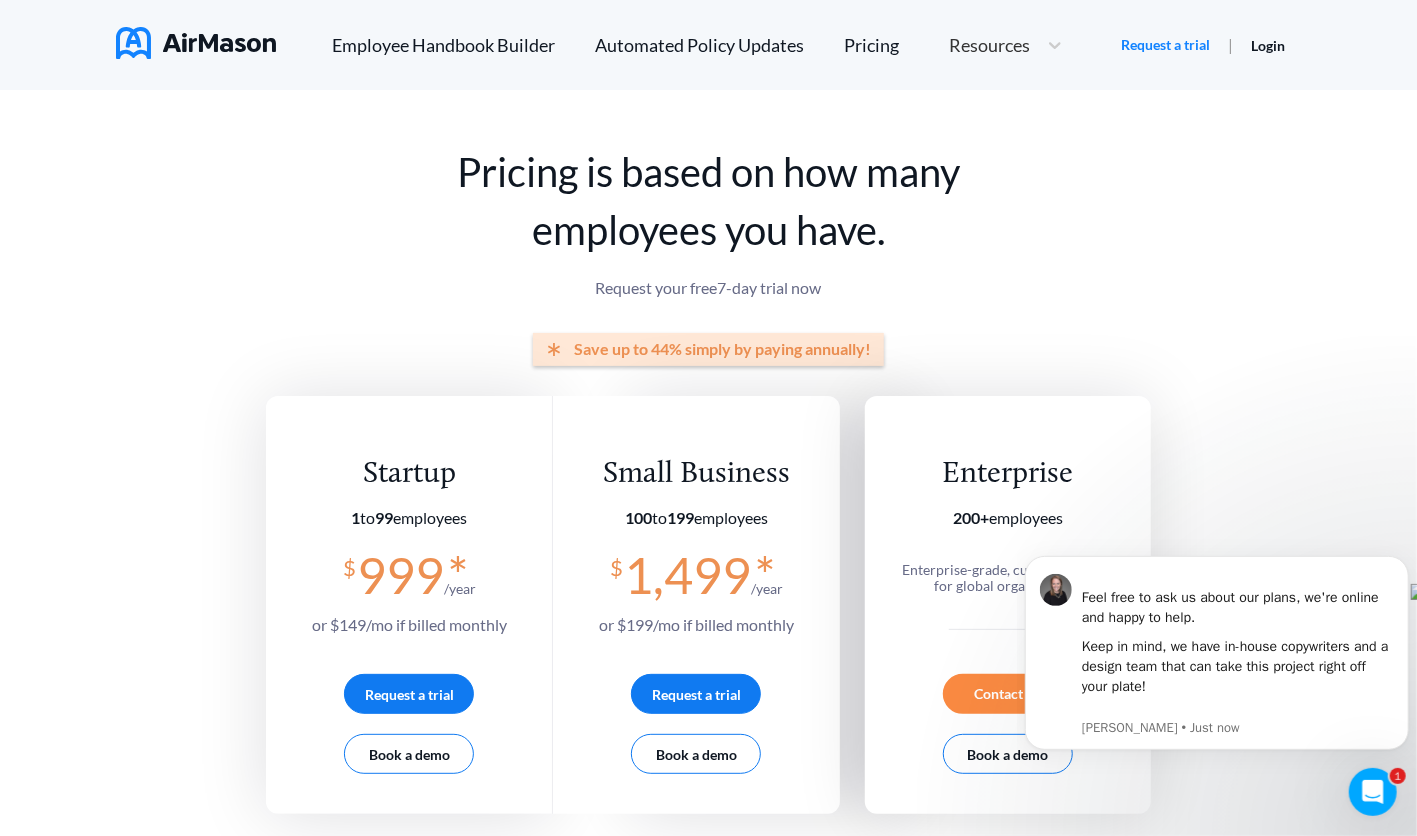 click on "Pricing is based on how many  employees you have. Request your free  7 -day trial now * Save up to 44% simply by paying annually! Startup 1  to  99  employees $ 999 * /year or $ 149  /mo if billed monthly Request a trial Book a demo Small Business 100  to  199  employees $ 1,499 * /year or $ 199  /mo if billed monthly Request a trial Book a demo Enterprise 200+  employees Enterprise-grade, custom-tailored  for global organizations Contact Us Book a demo Enterprise 200+  employees Enterprise-grade, custom-tailored  for global organizations Contact Us Book a demo Startup 1  to  99  employees $ 999 * /year or $ 149  /mo if billed monthly Request a trial Book a demo Small Business 100  to  199  employees $ 1,499 * /year or $ 199  /mo if billed monthly Request a trial Book a demo Enterprise 200+  employees Enterprise-grade, custom-tailored  for global organizations Contact Us Book a demo Startup 1  to  99  employees $ 999 * /year or $ 149  /mo if billed monthly Request a trial Book a demo" at bounding box center [708, 464] 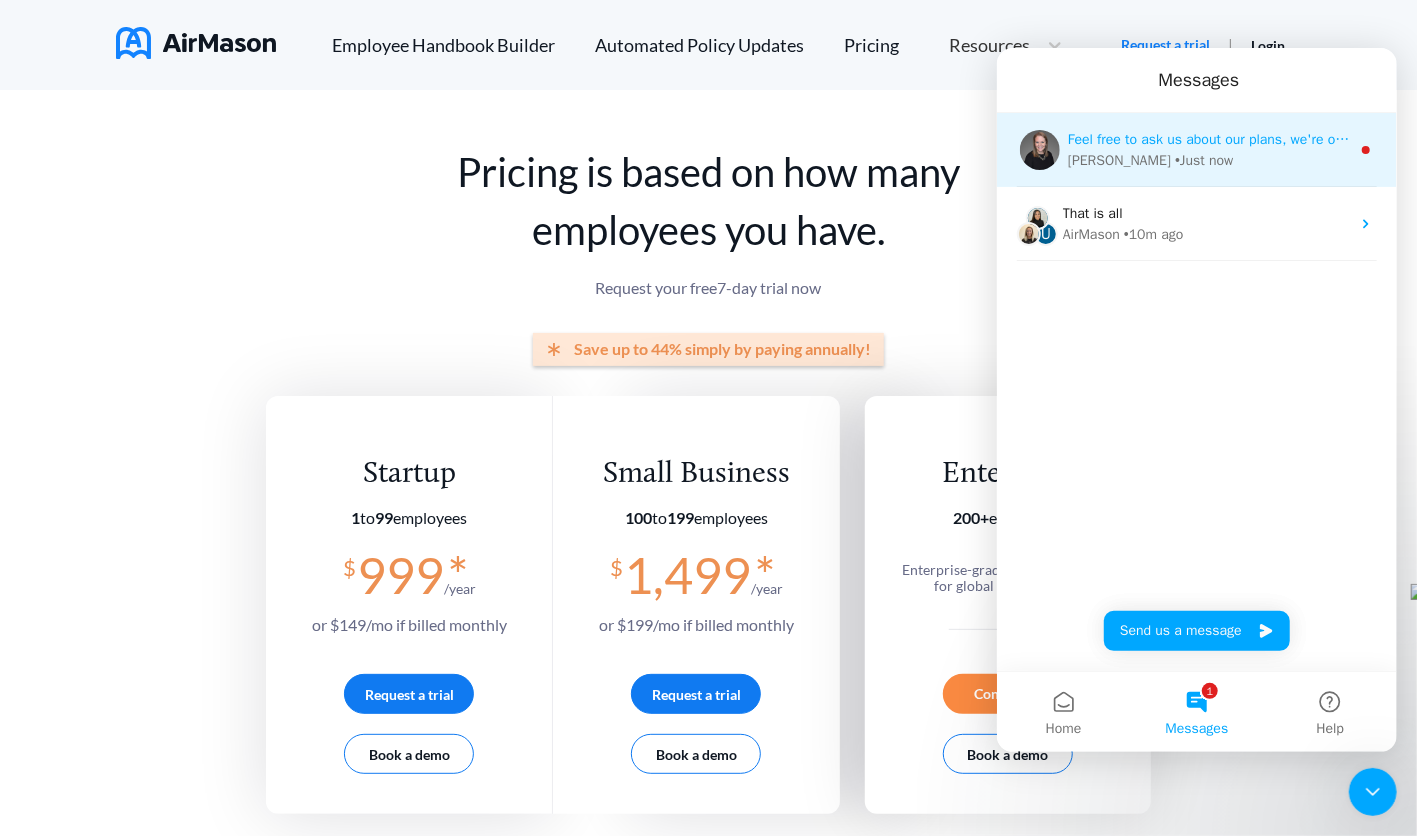 click on "Feel free to ask us about our plans, we're online and happy to help.  Keep in mind, we have in-house copywriters and a design team that can take this project right off your plate!" at bounding box center (1610, 138) 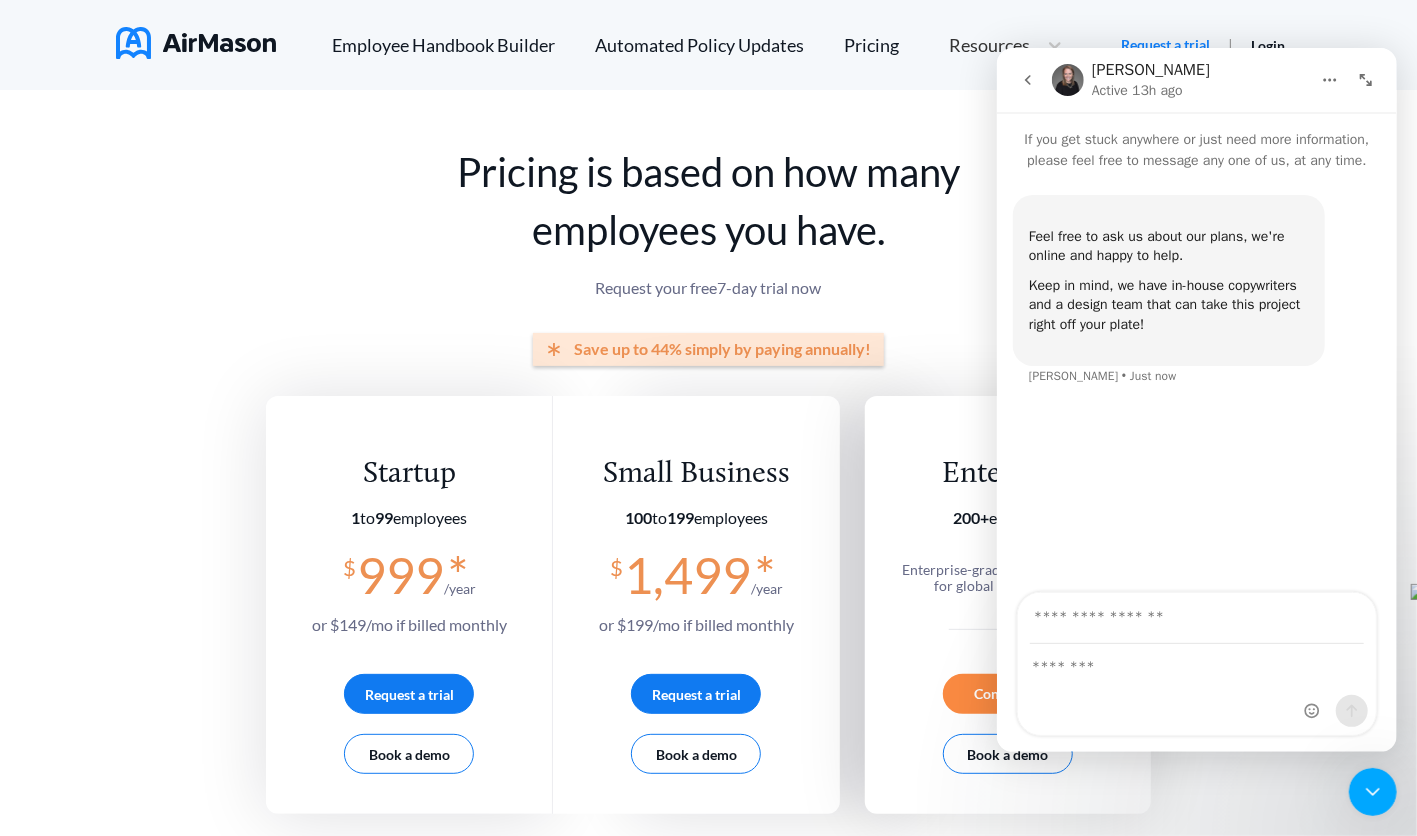 click at bounding box center (1196, 617) 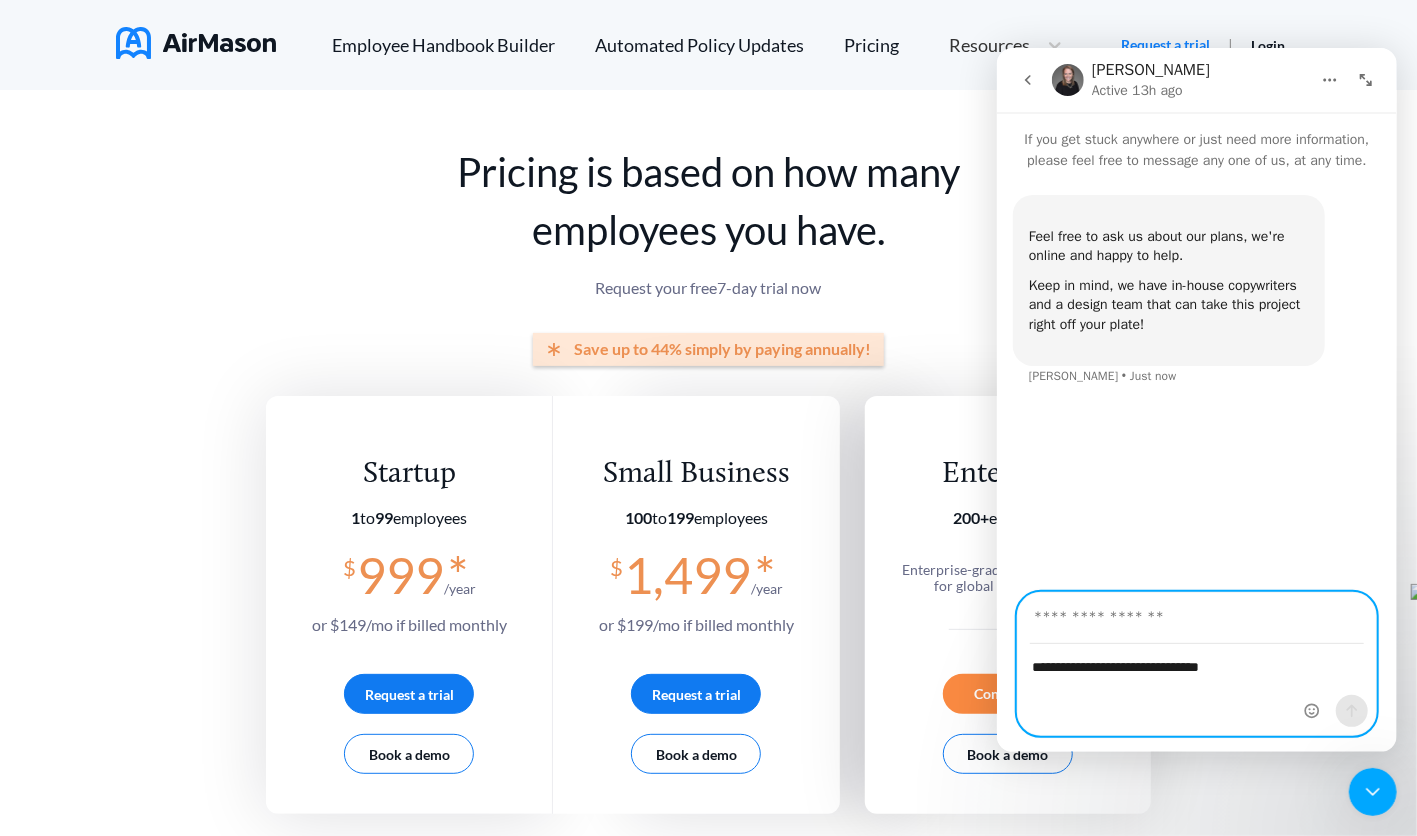 type on "**********" 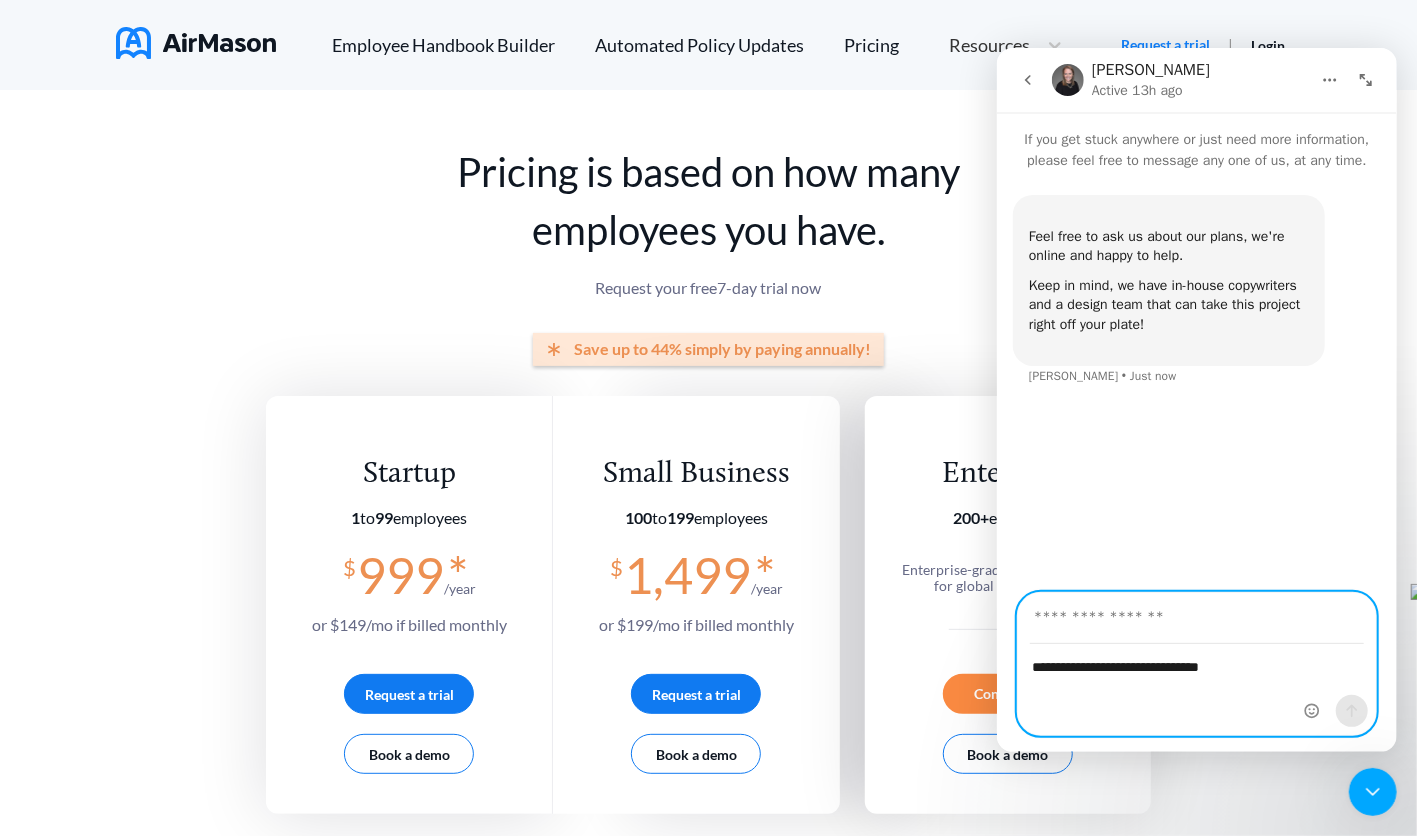 click at bounding box center (1196, 617) 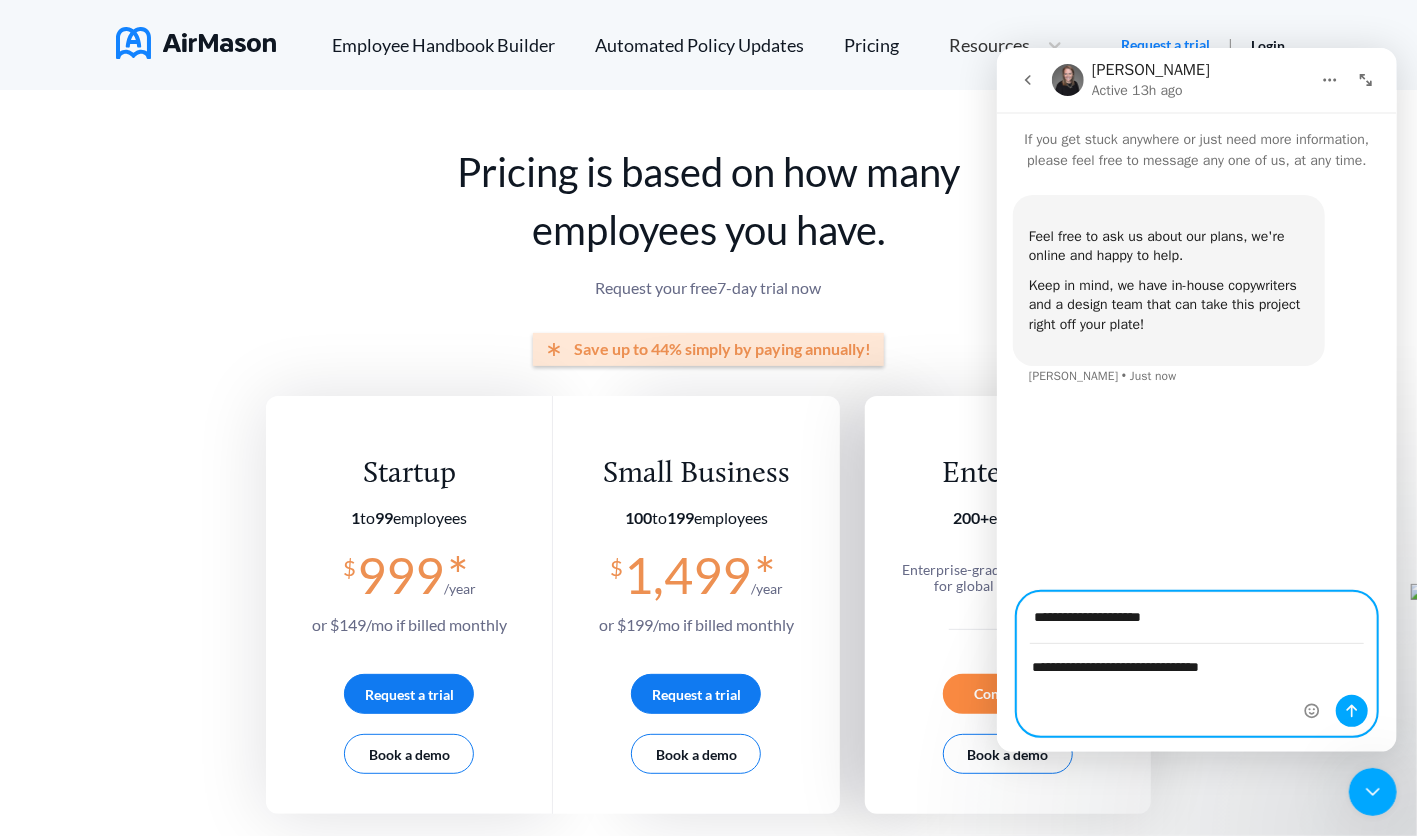 type on "**********" 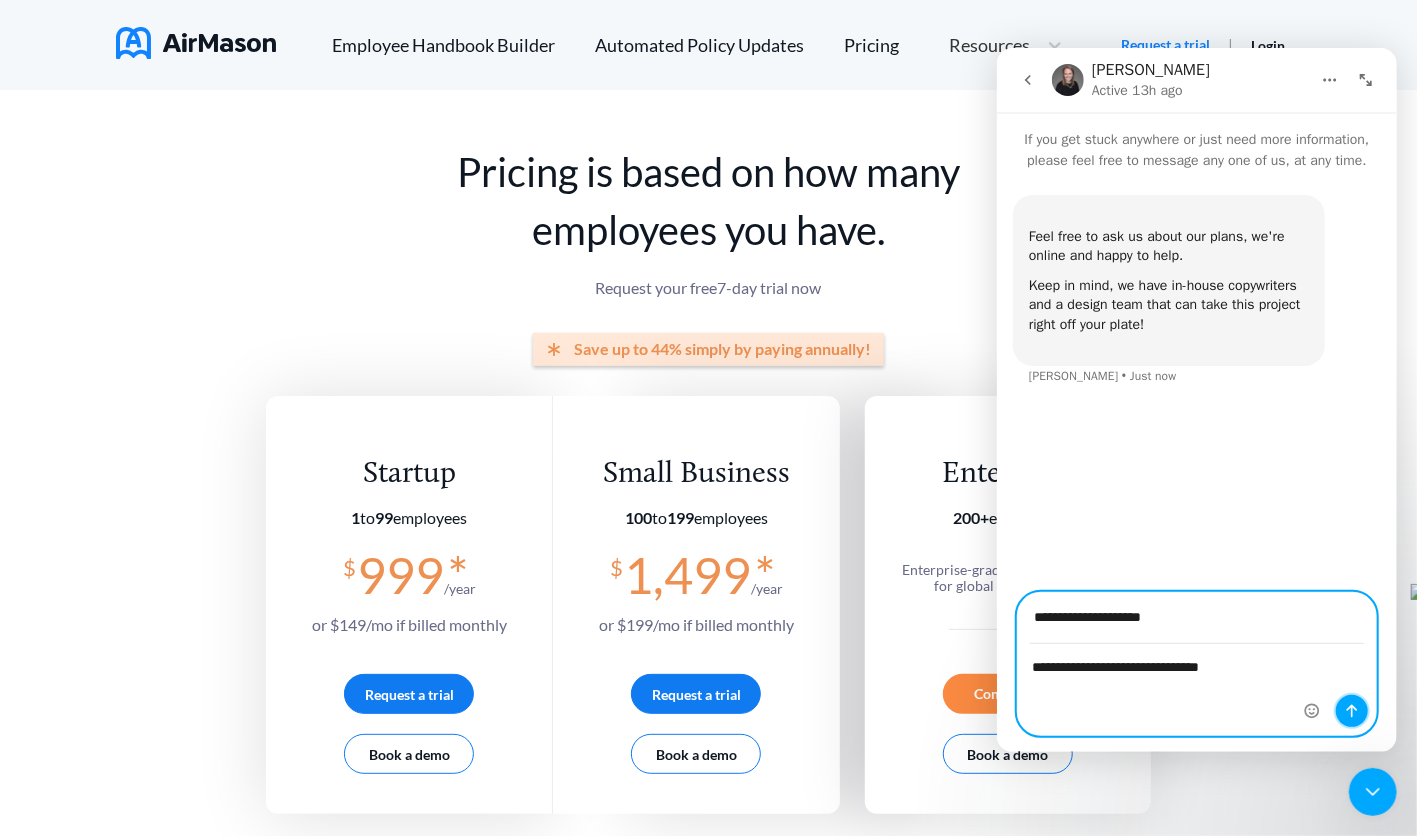 click at bounding box center (1351, 710) 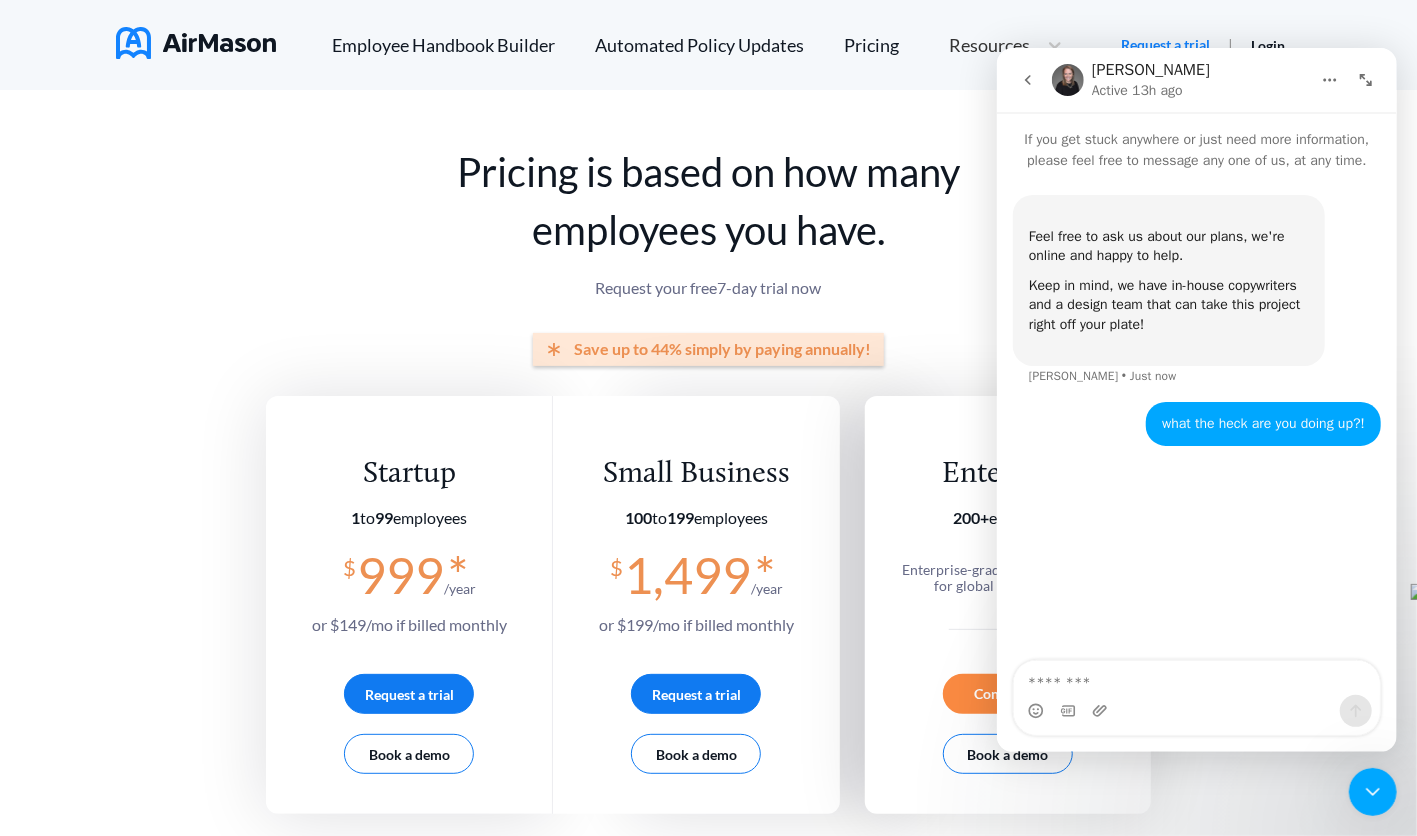 click at bounding box center [1196, 677] 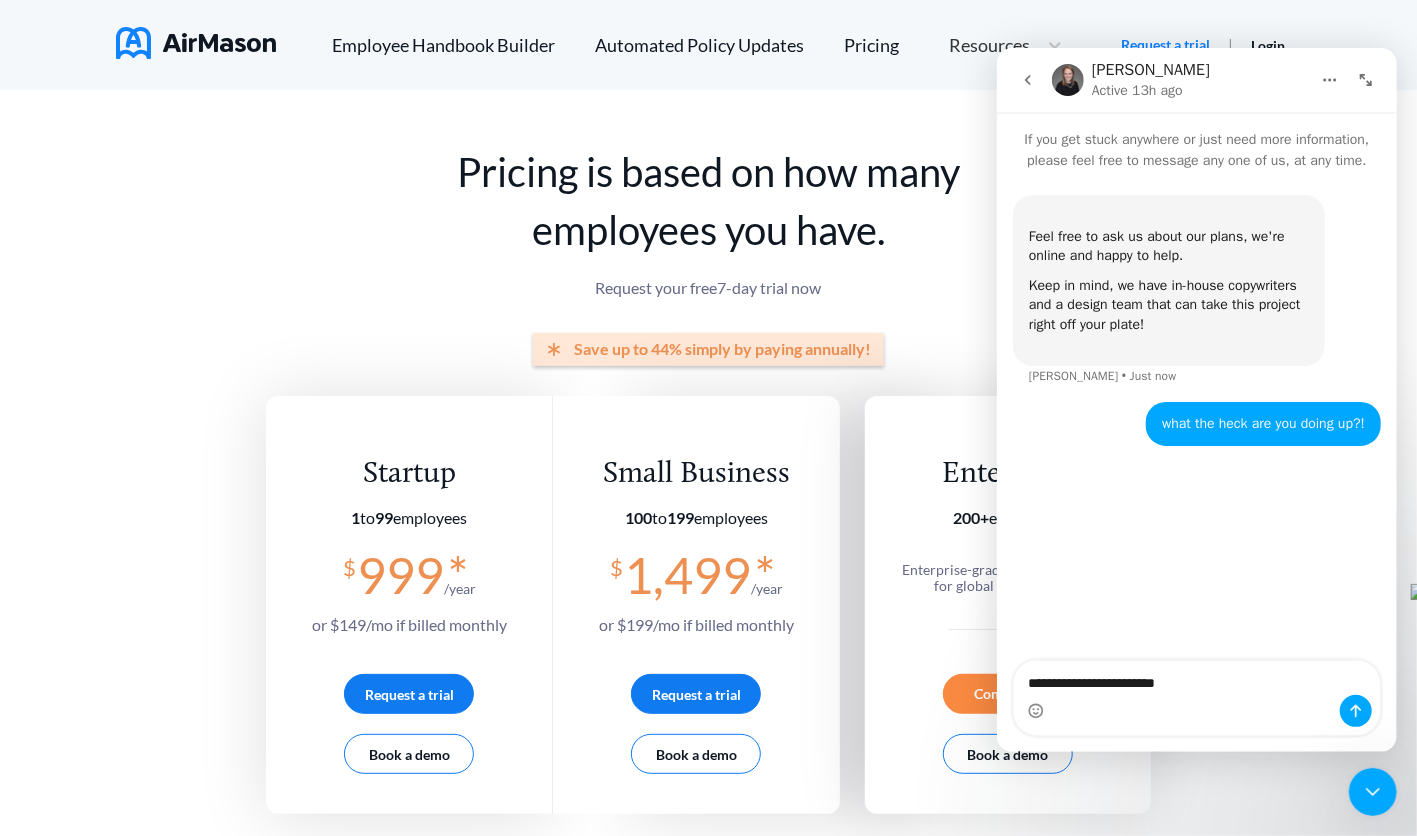 type on "**********" 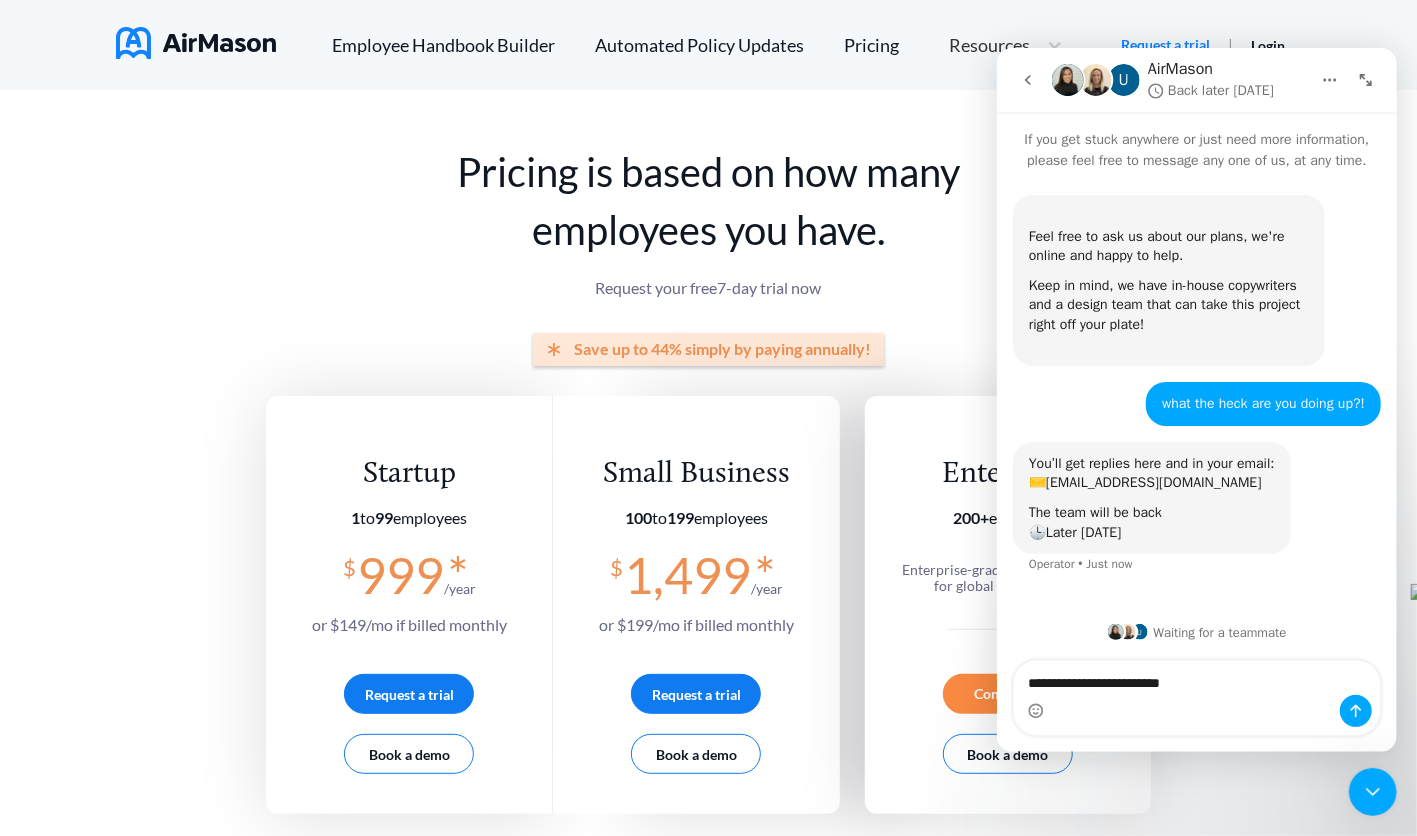 type 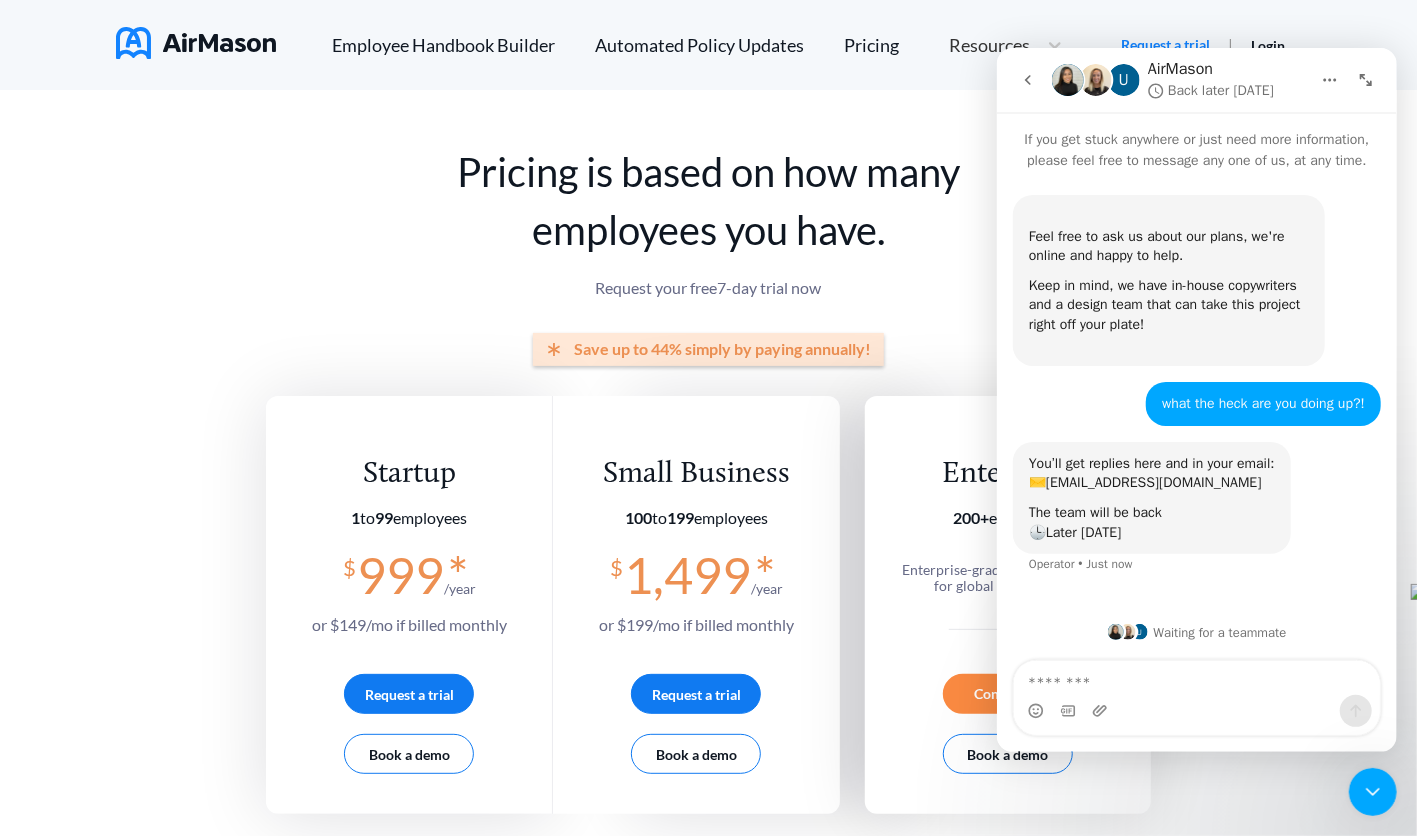 click at bounding box center (196, 43) 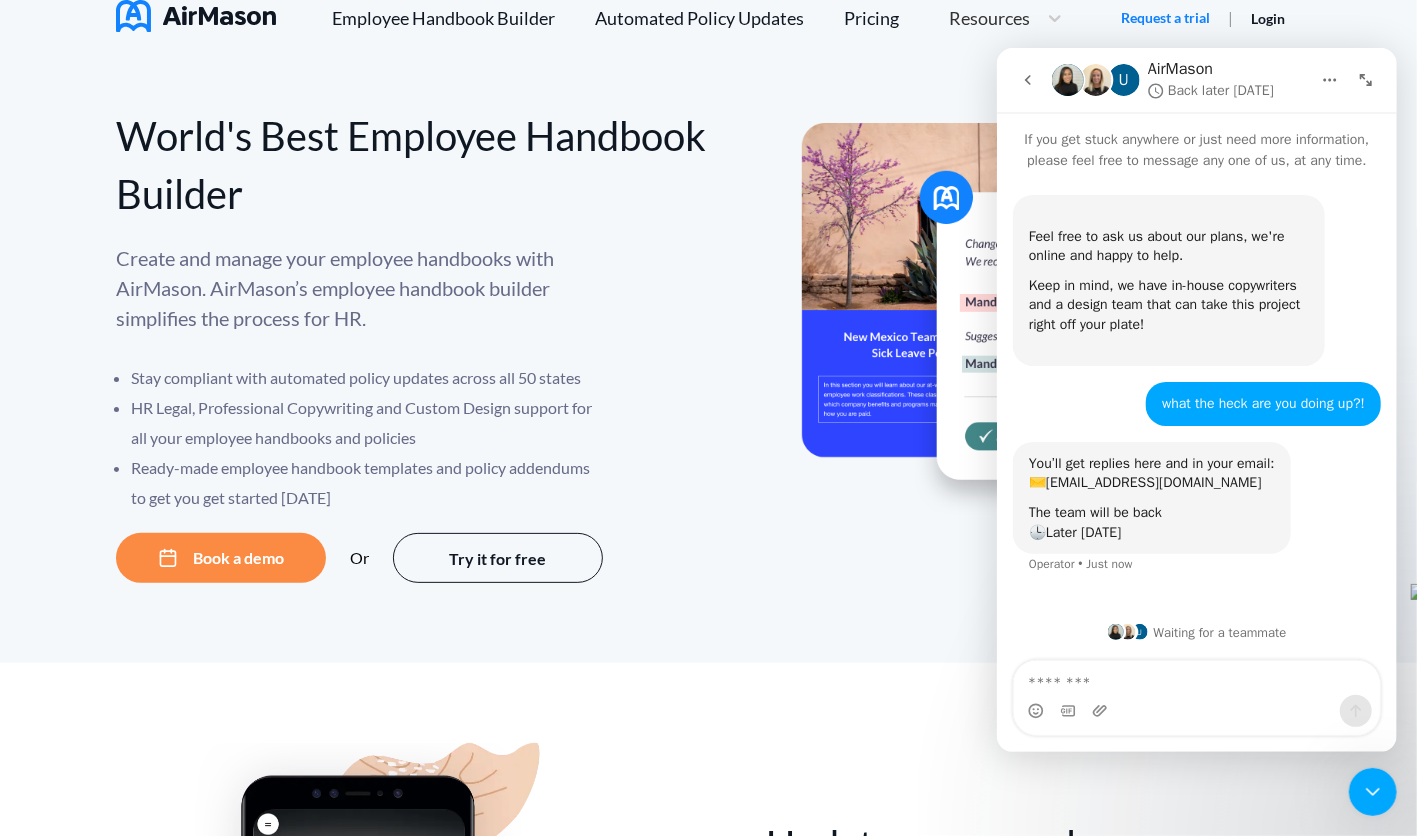 scroll, scrollTop: 0, scrollLeft: 0, axis: both 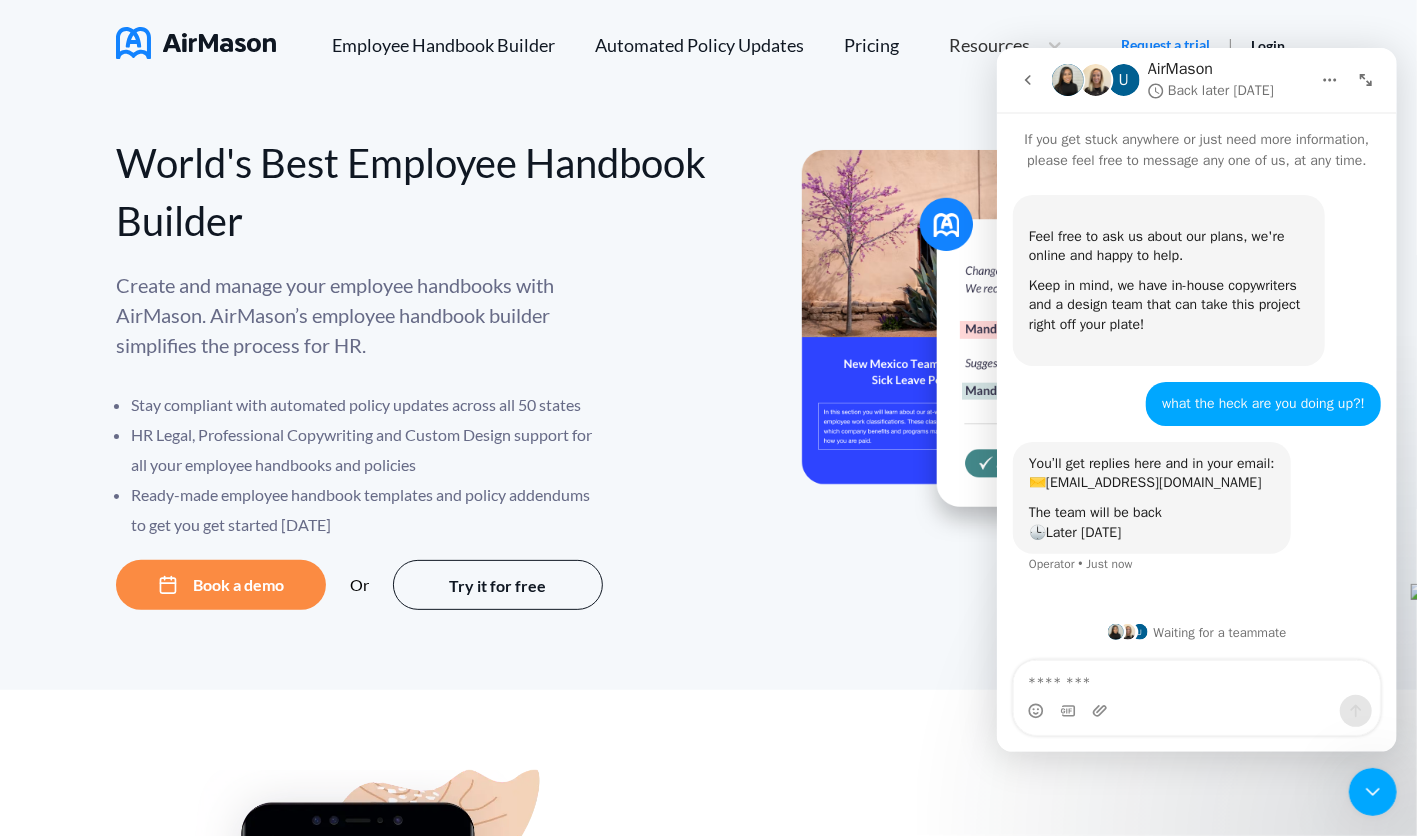 click on "Create and manage your employee handbooks with AirMason. AirMason’s employee handbook builder simplifies the process for HR. Stay compliant with automated policy updates across all 50 states HR Legal, Professional Copywriting and Custom Design support for all your employee handbooks and policies Ready-made employee handbook templates and policy addendums to get you get started [DATE]" at bounding box center [412, 405] 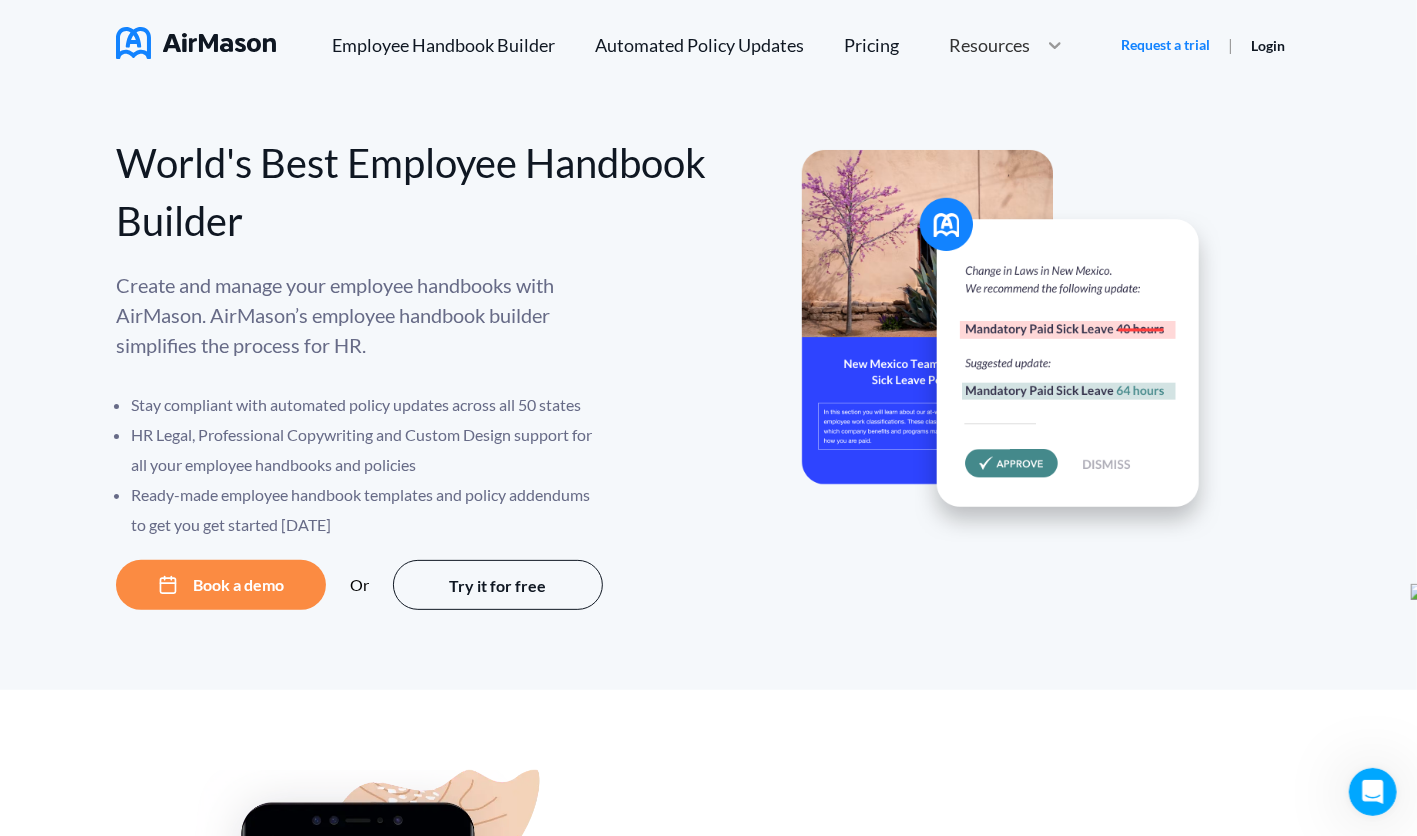 click 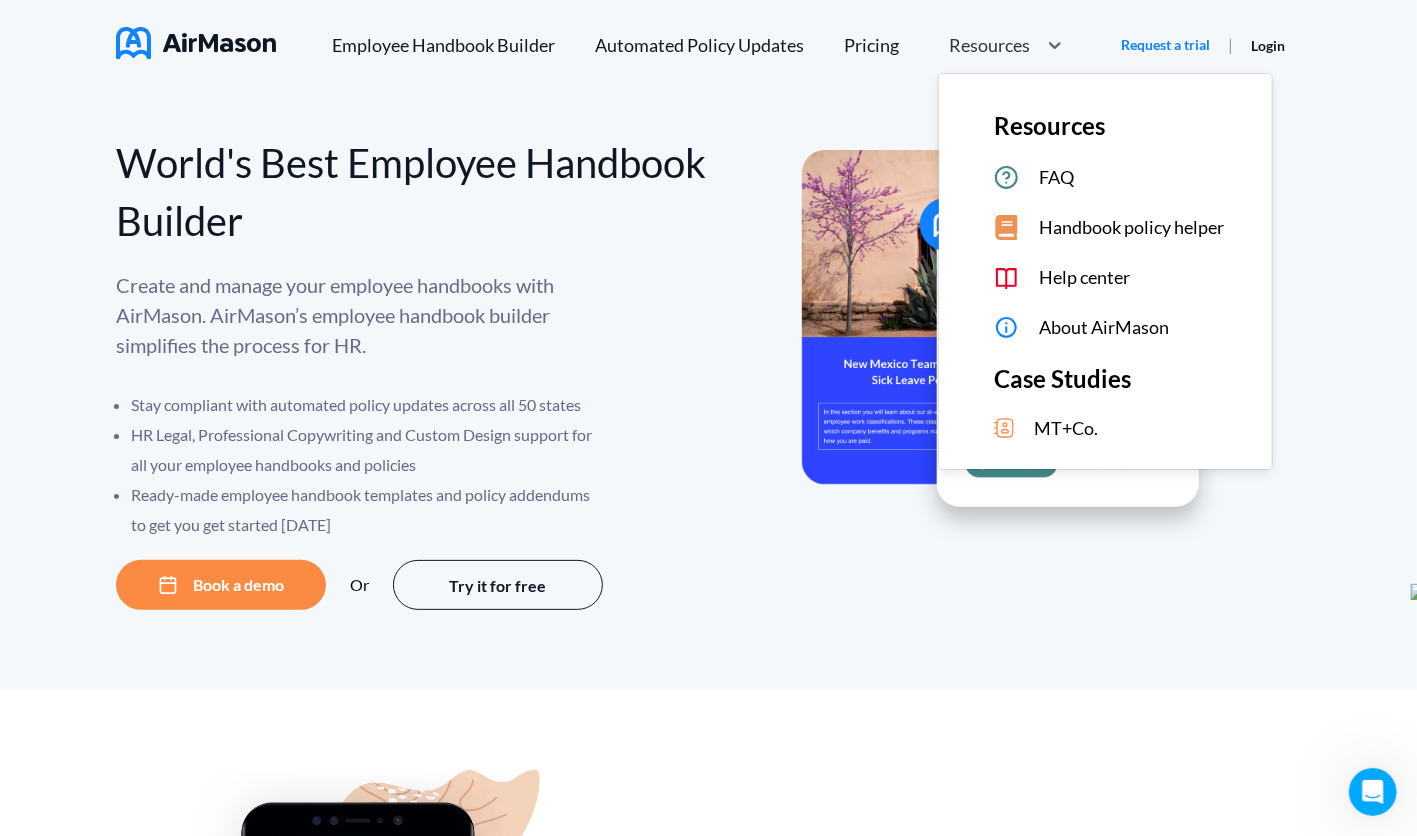 click on "FAQ" at bounding box center [1056, 177] 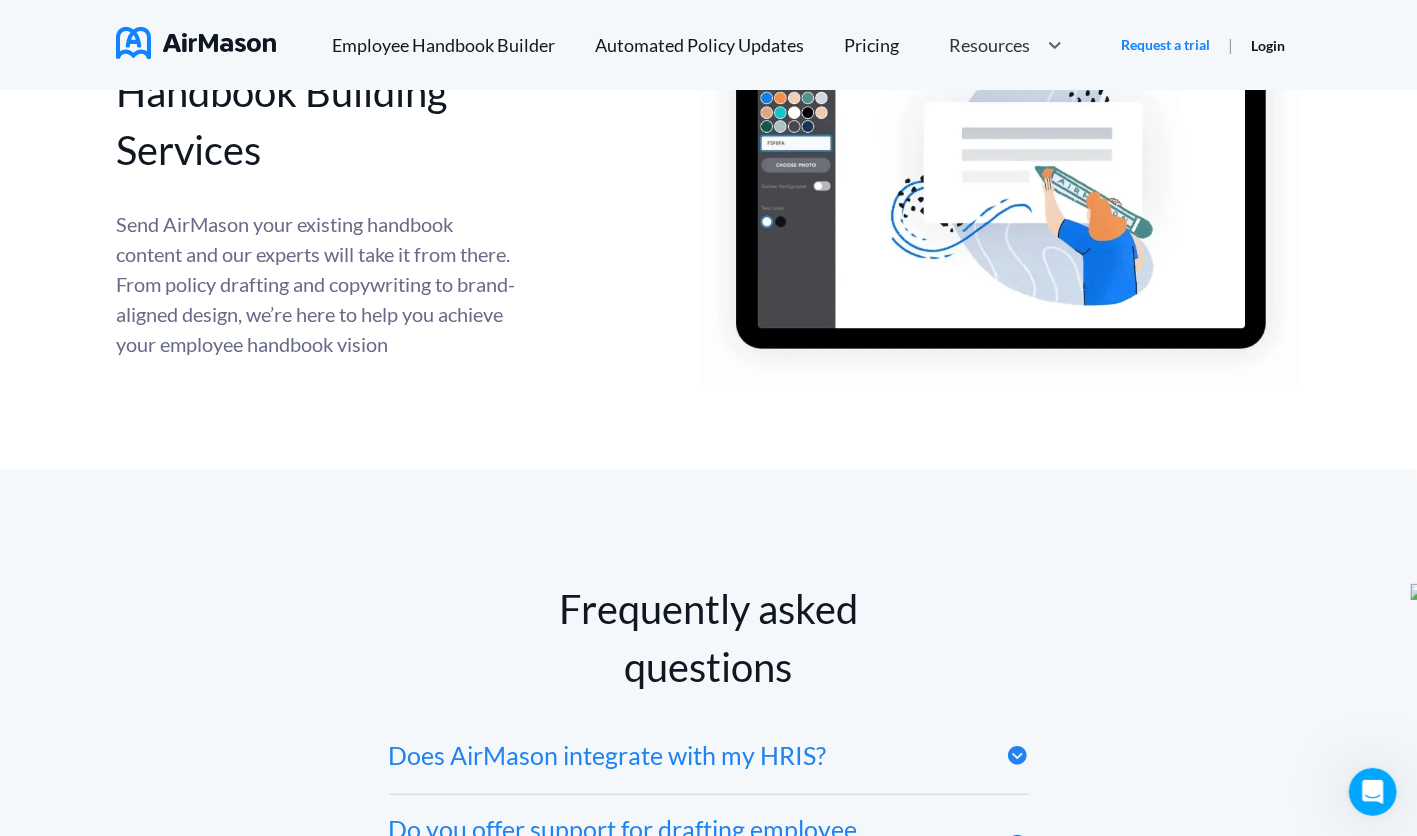 scroll, scrollTop: 9484, scrollLeft: 0, axis: vertical 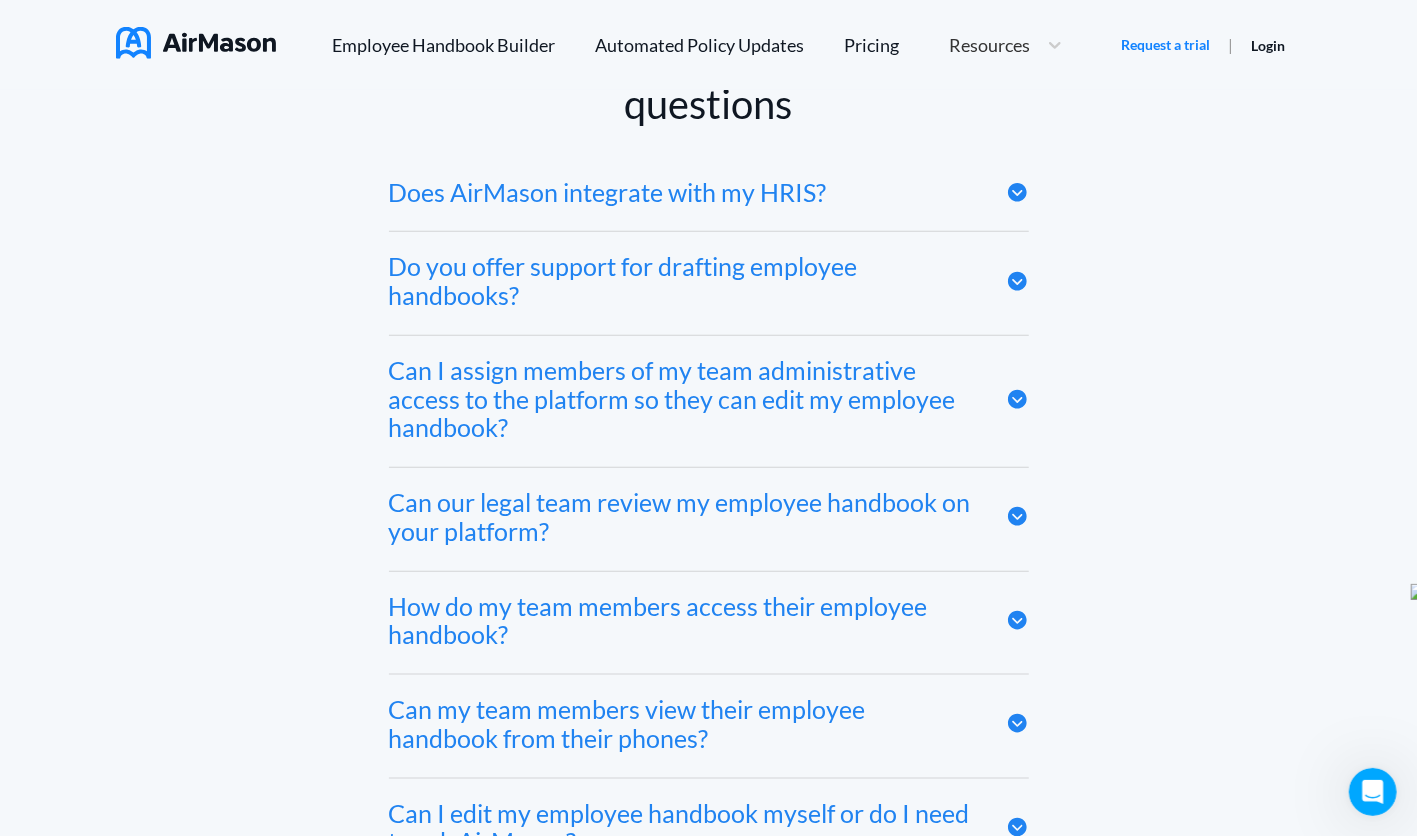 click on "Do you offer support for drafting employee handbooks?" at bounding box center (709, 283) 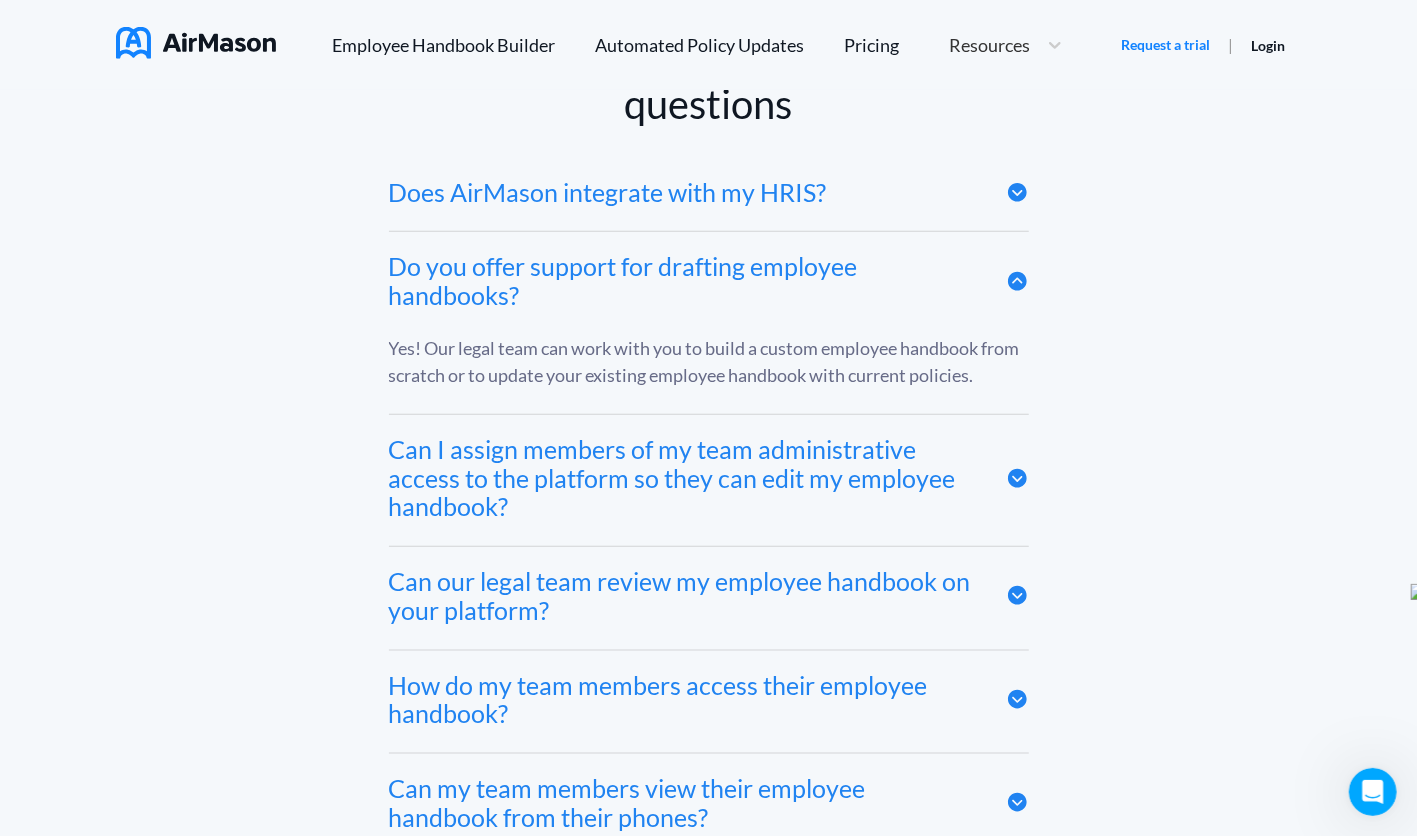 click on "Does AirMason integrate with my HRIS?" at bounding box center (608, 192) 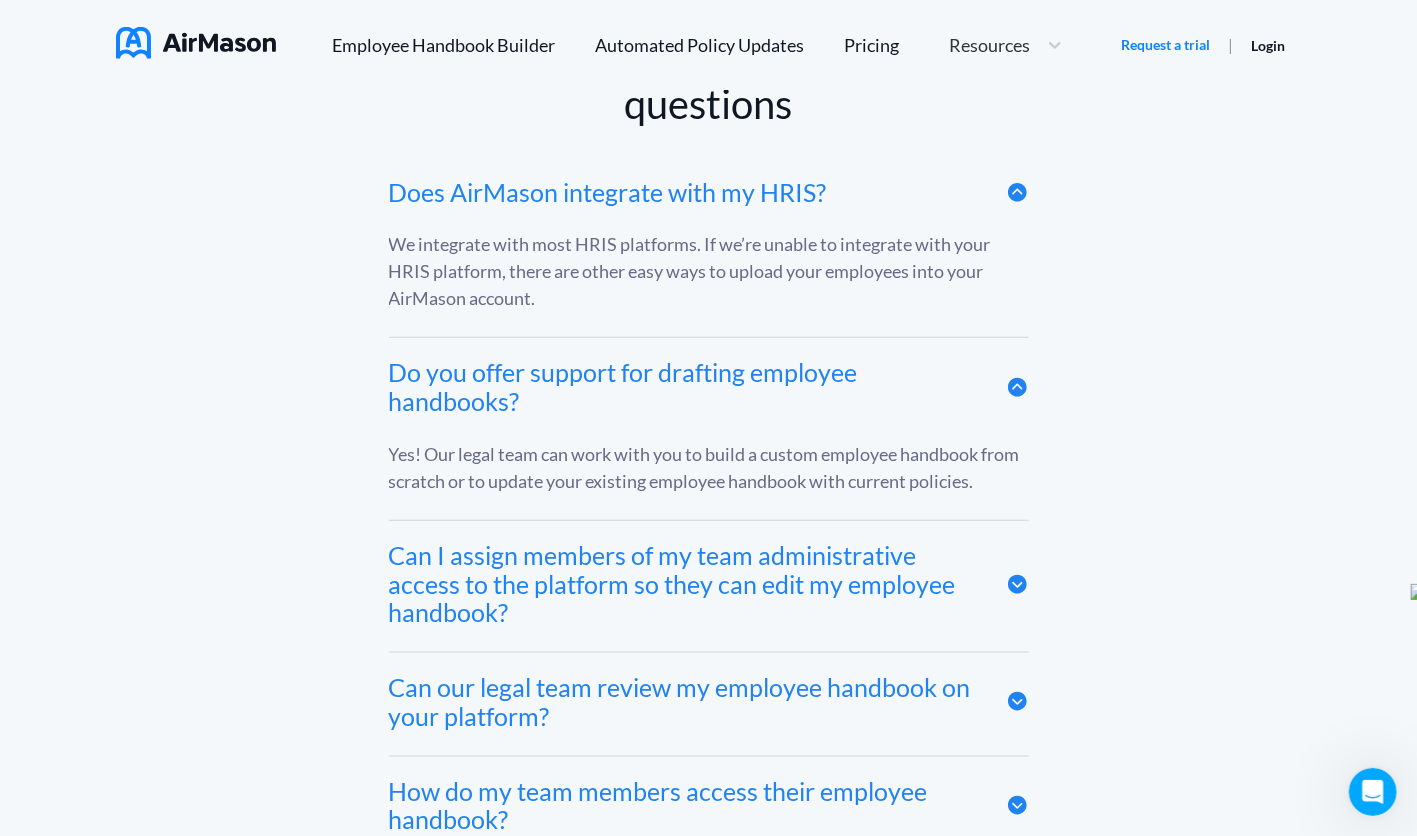 scroll, scrollTop: 9654, scrollLeft: 0, axis: vertical 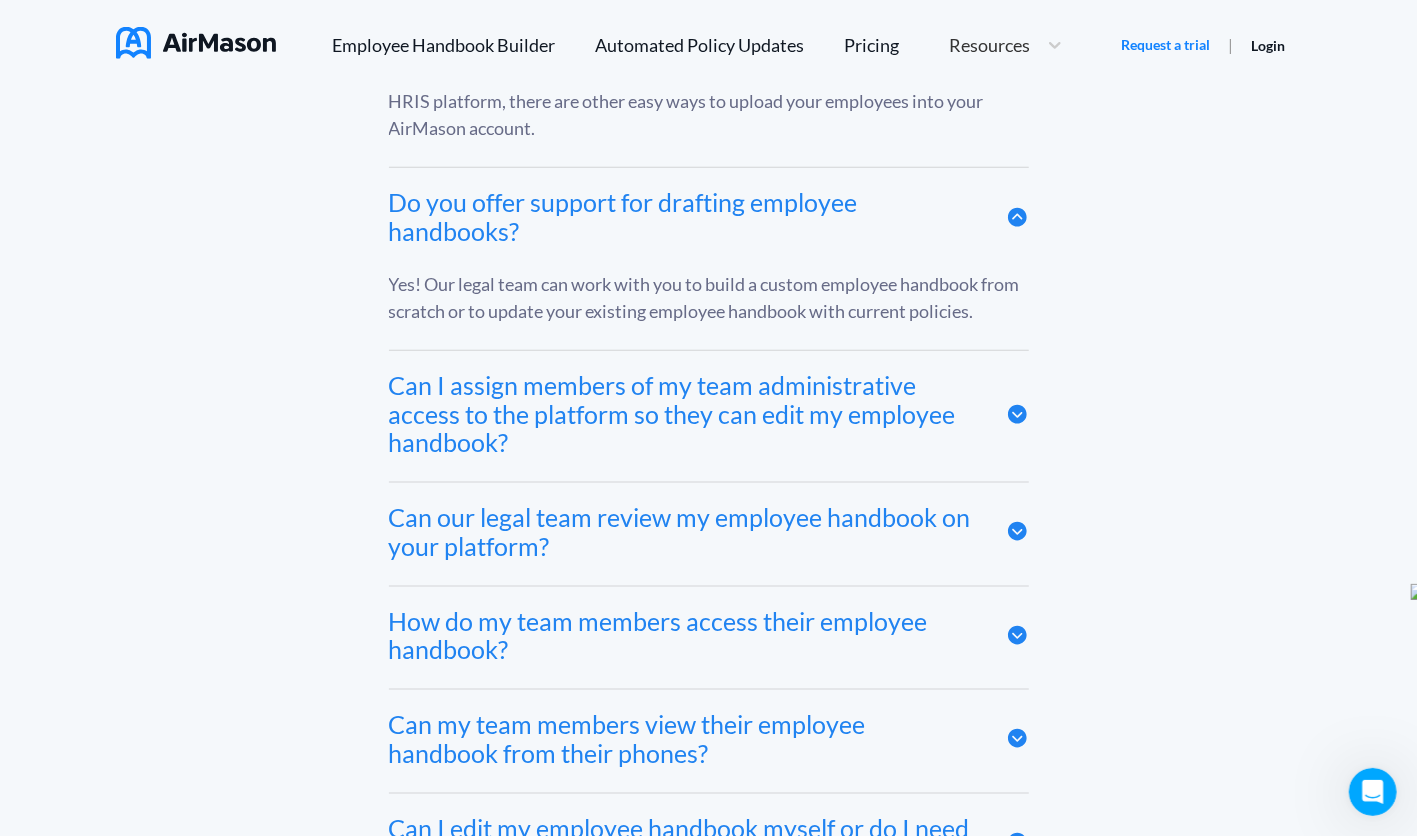 click on "Can I assign members of my team administrative access to the platform so they can edit my employee handbook?" at bounding box center (682, 414) 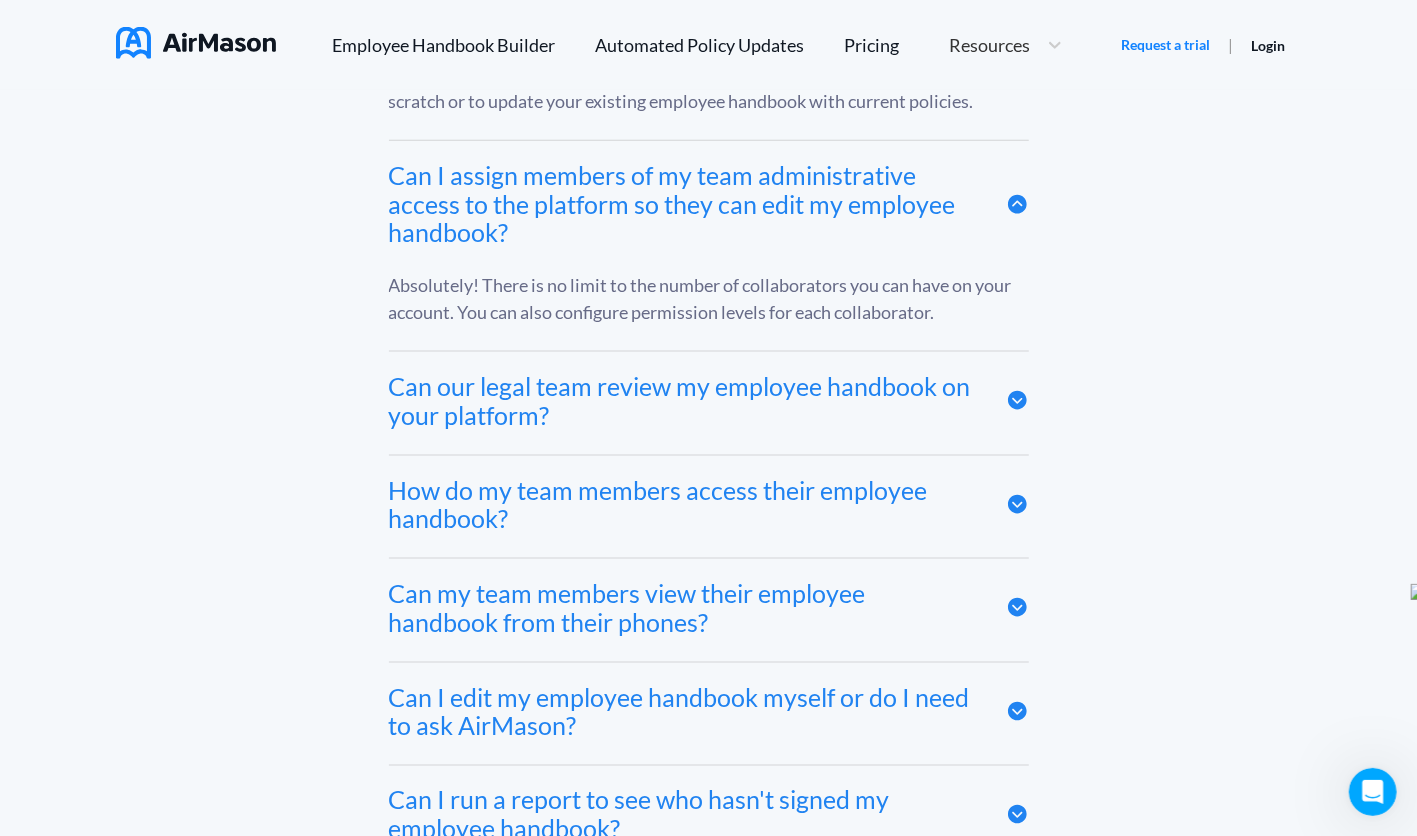 scroll, scrollTop: 9868, scrollLeft: 0, axis: vertical 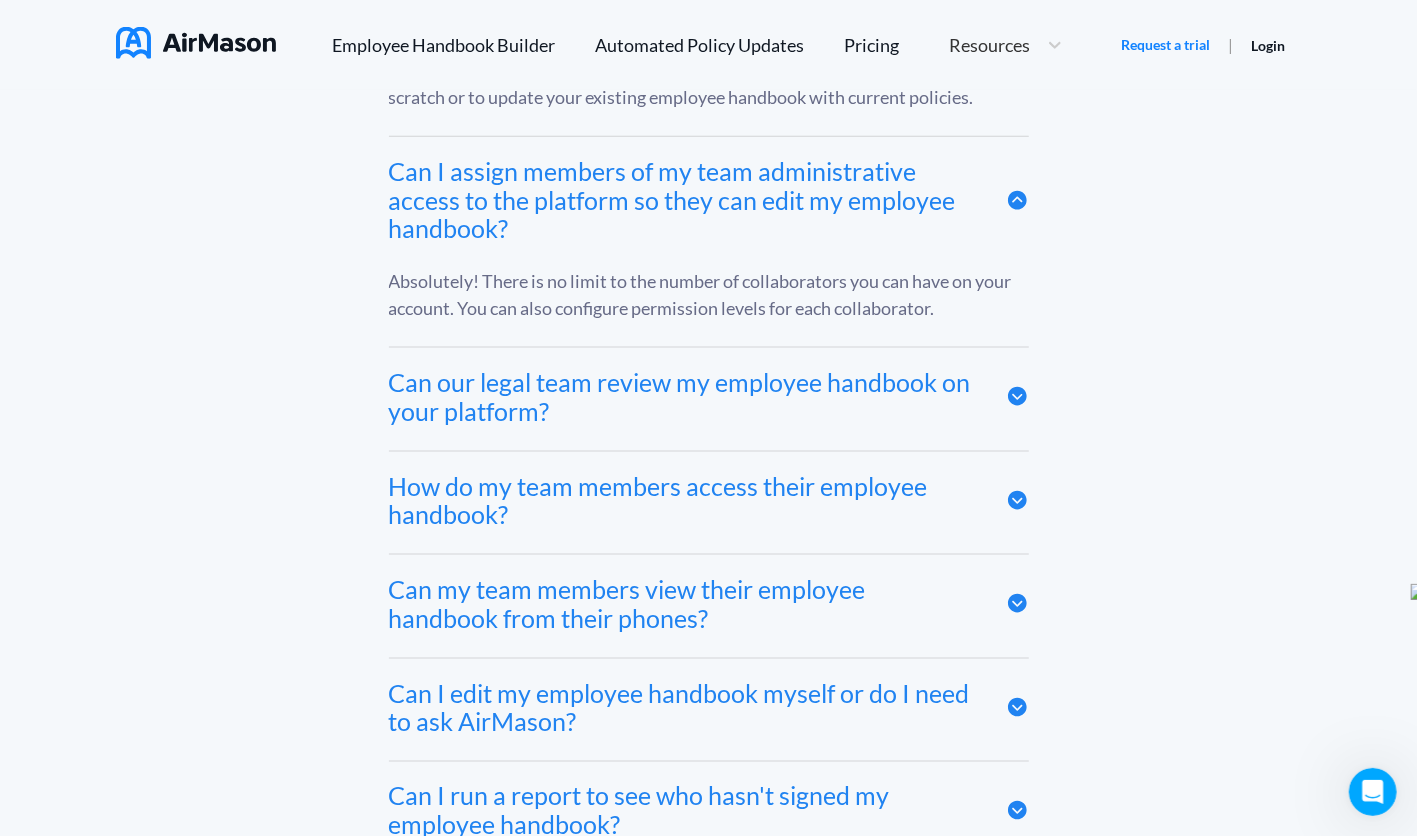 click on "Can our legal team review my employee handbook on your platform?" at bounding box center [709, 399] 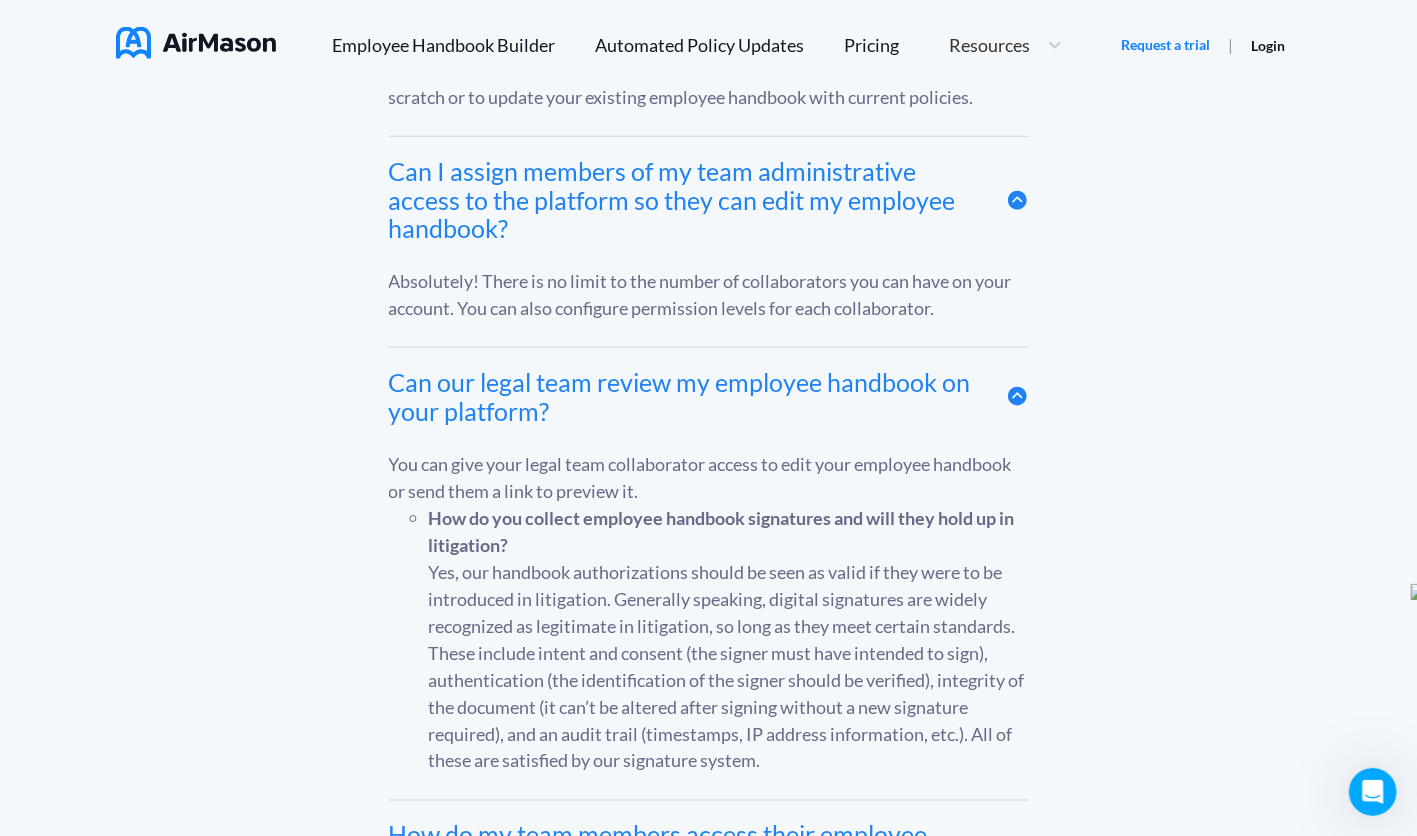 click on "How do you collect employee handbook signatures and will they hold up in litigation? Yes, our handbook authorizations should be seen as valid if they were to be introduced in litigation. Generally speaking, digital signatures are widely recognized as legitimate in litigation, so long as they meet certain standards. These include intent and consent (the signer must have intended to sign), authentication (the identification of the signer should be verified), integrity of the document (it can’t be altered after signing without a new signature required), and an audit trail (timestamps, IP address information, etc.). All of these are satisfied by our signature system." at bounding box center [709, 640] 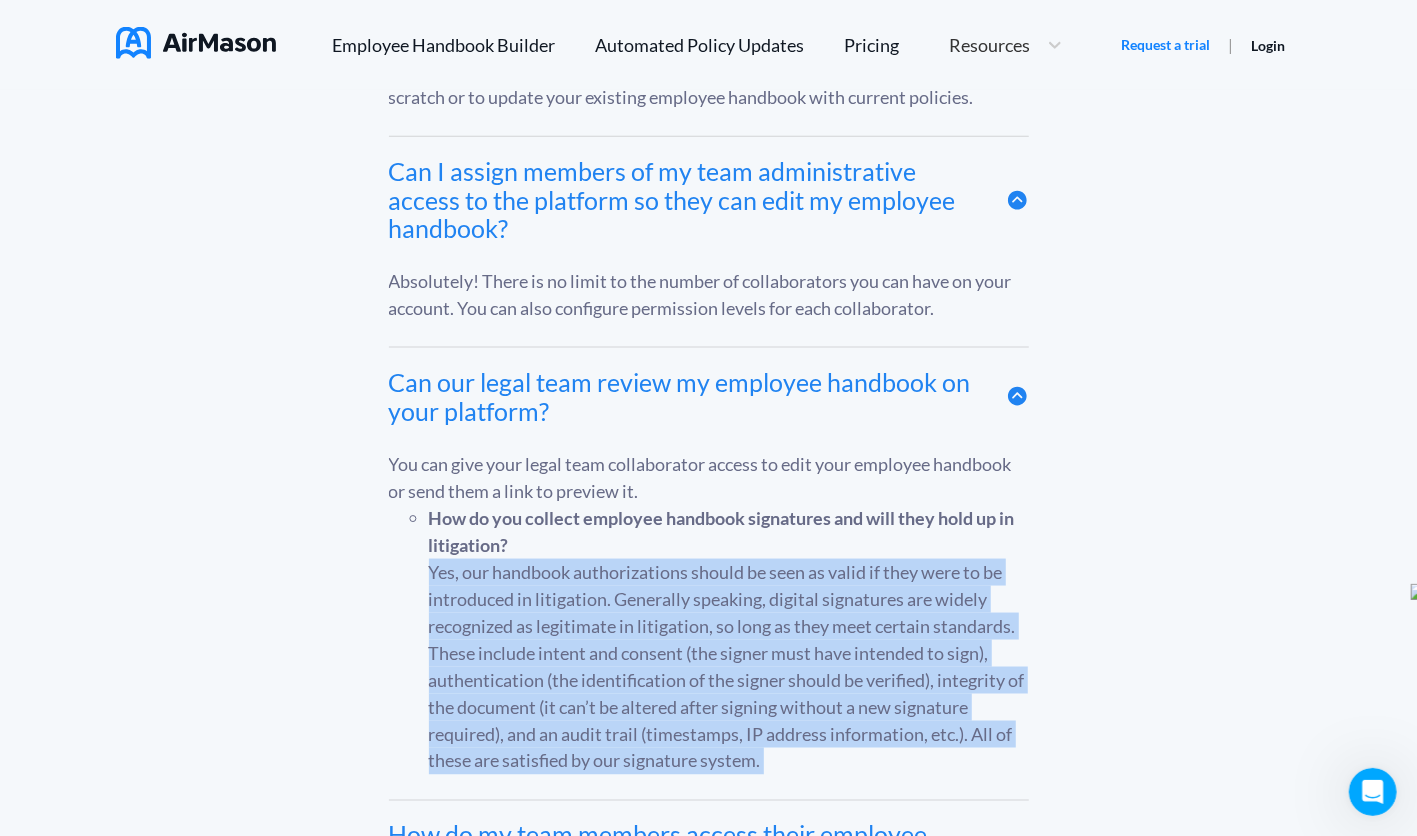 click on "How do you collect employee handbook signatures and will they hold up in litigation? Yes, our handbook authorizations should be seen as valid if they were to be introduced in litigation. Generally speaking, digital signatures are widely recognized as legitimate in litigation, so long as they meet certain standards. These include intent and consent (the signer must have intended to sign), authentication (the identification of the signer should be verified), integrity of the document (it can’t be altered after signing without a new signature required), and an audit trail (timestamps, IP address information, etc.). All of these are satisfied by our signature system." at bounding box center [709, 640] 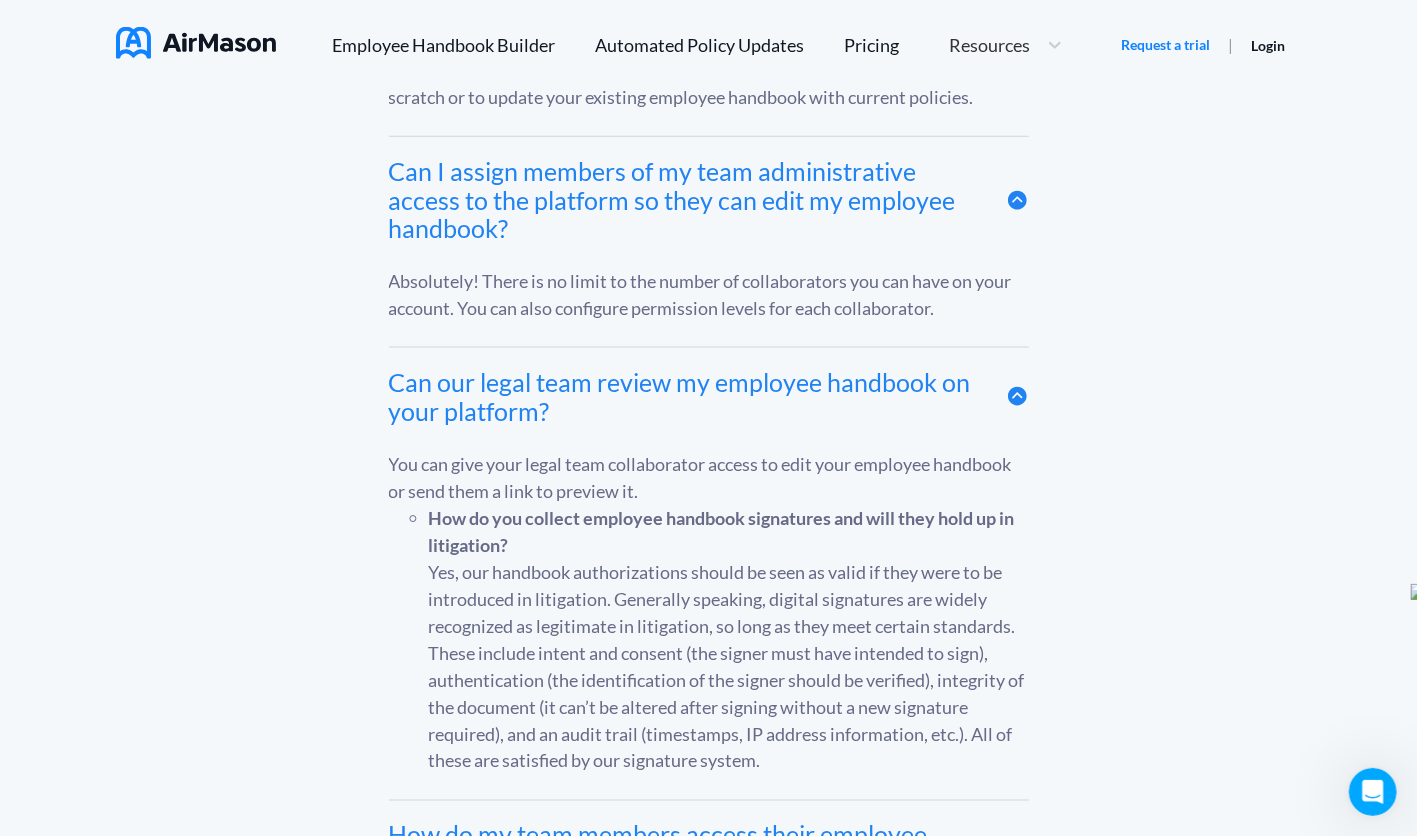 click on "How do you collect employee handbook signatures and will they hold up in litigation? Yes, our handbook authorizations should be seen as valid if they were to be introduced in litigation. Generally speaking, digital signatures are widely recognized as legitimate in litigation, so long as they meet certain standards. These include intent and consent (the signer must have intended to sign), authentication (the identification of the signer should be verified), integrity of the document (it can’t be altered after signing without a new signature required), and an audit trail (timestamps, IP address information, etc.). All of these are satisfied by our signature system." at bounding box center [709, 640] 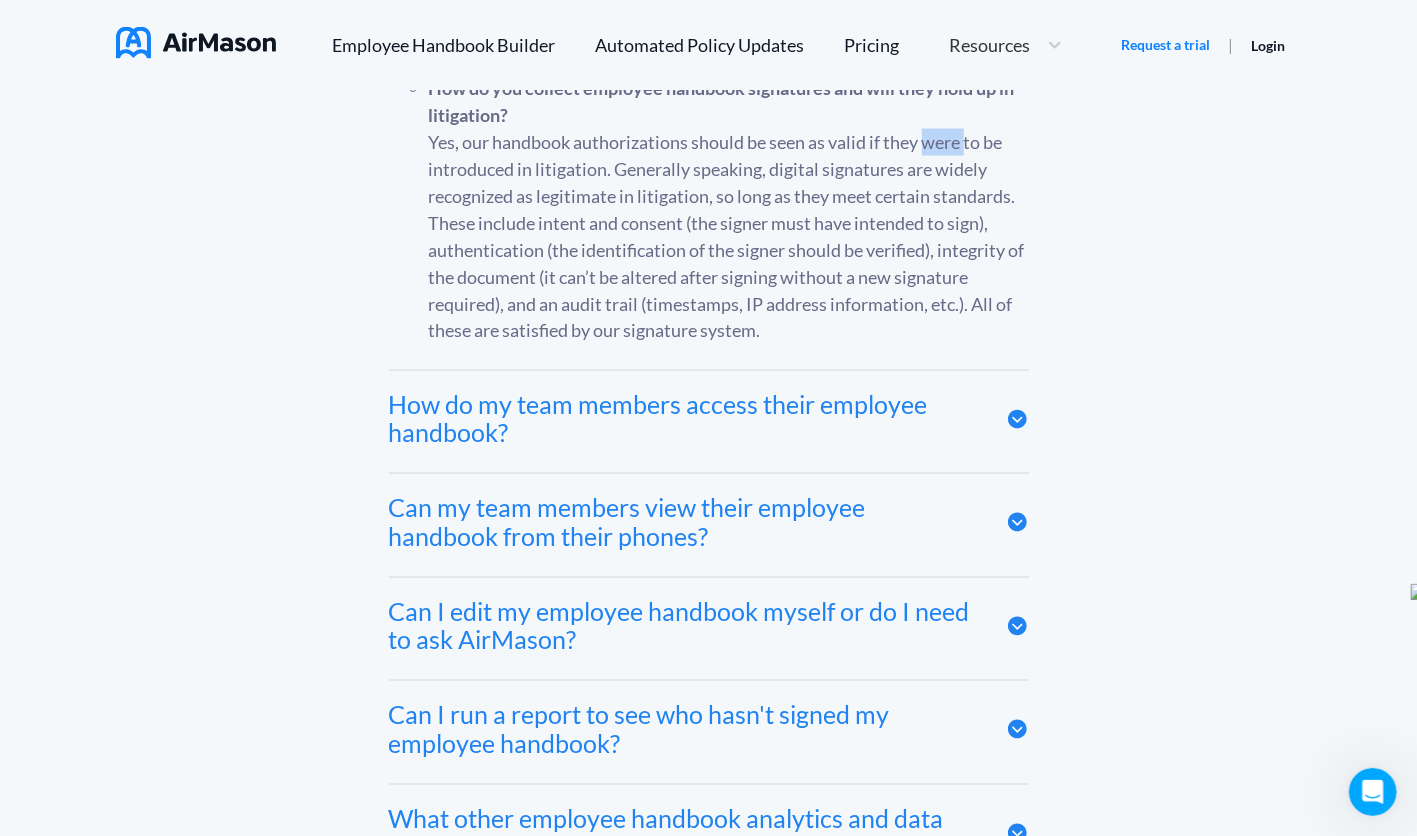 scroll, scrollTop: 10304, scrollLeft: 0, axis: vertical 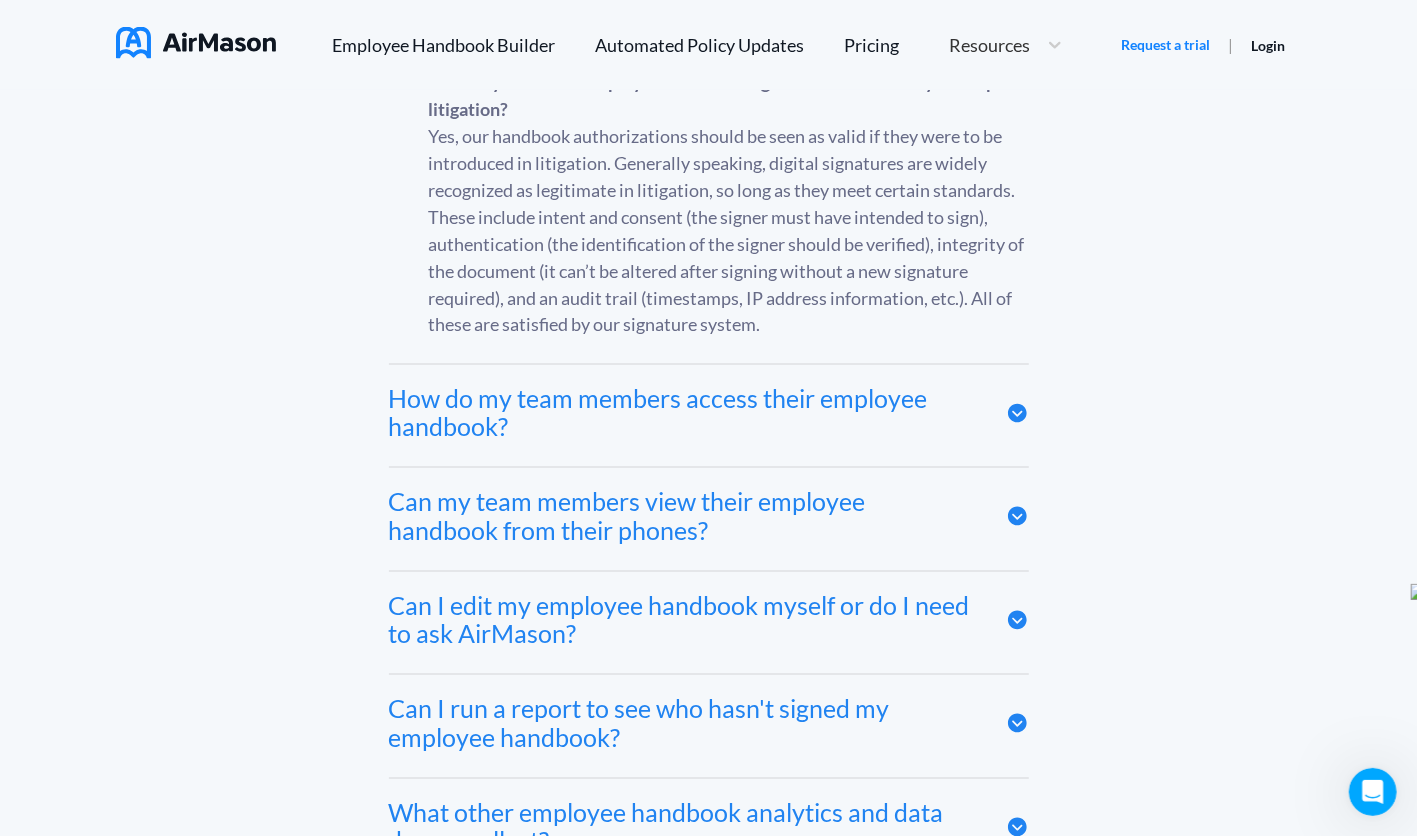 click on "How do my team members access their employee handbook?" at bounding box center (709, 416) 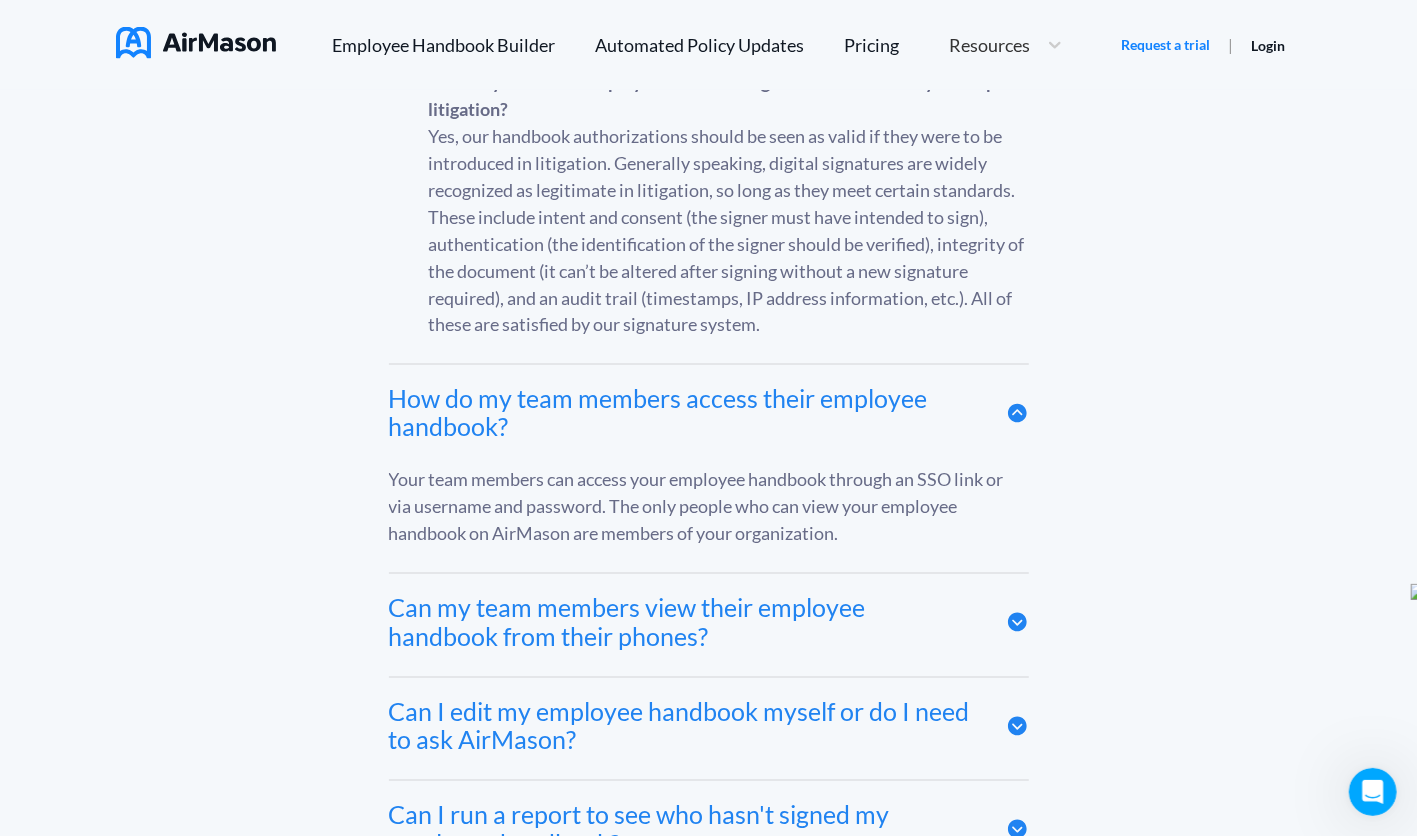 click on "Can I edit my employee handbook myself or do I need to ask AirMason?" at bounding box center [709, 729] 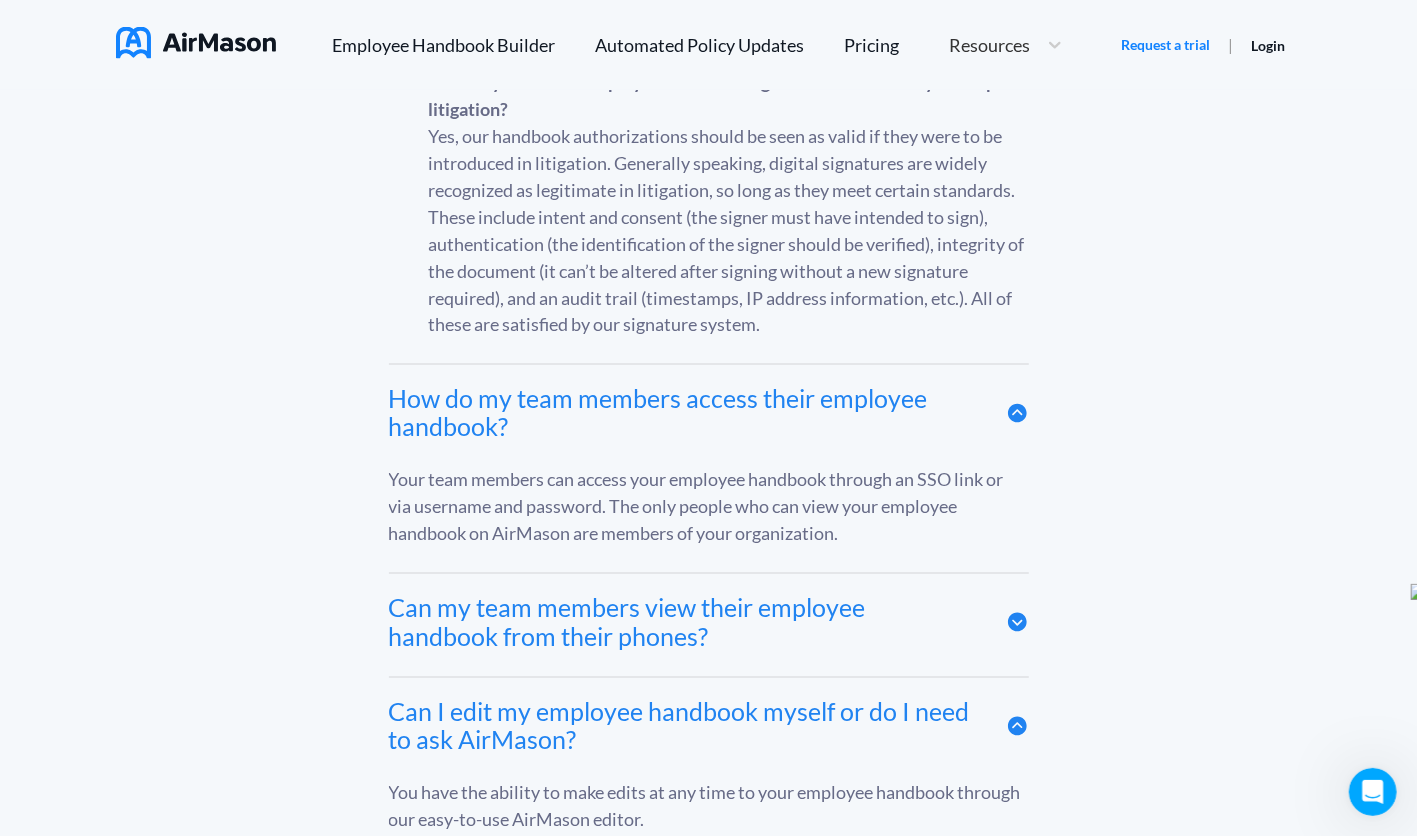 scroll, scrollTop: 11088, scrollLeft: 0, axis: vertical 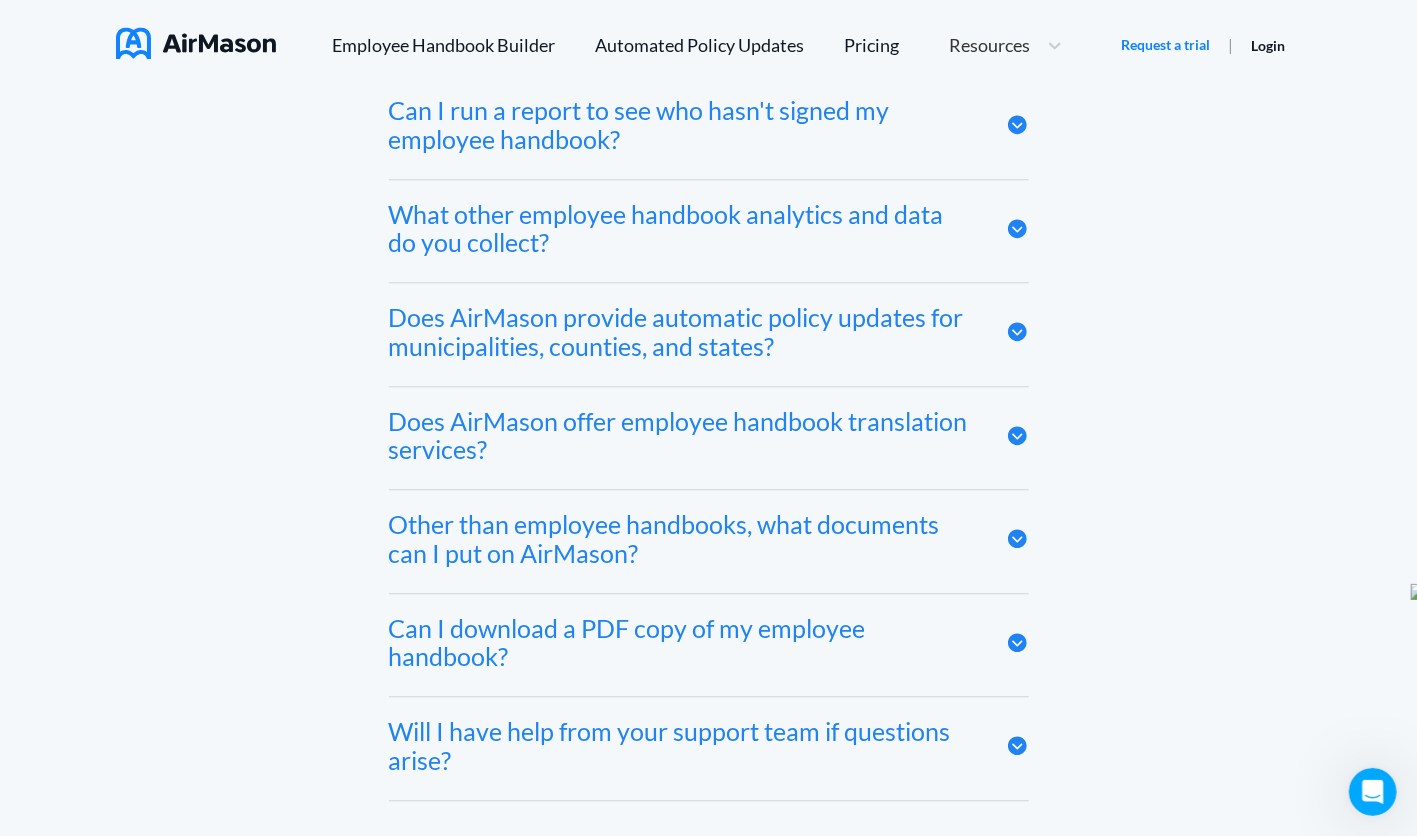 click on "Does AirMason offer employee handbook translation services?" at bounding box center (709, 438) 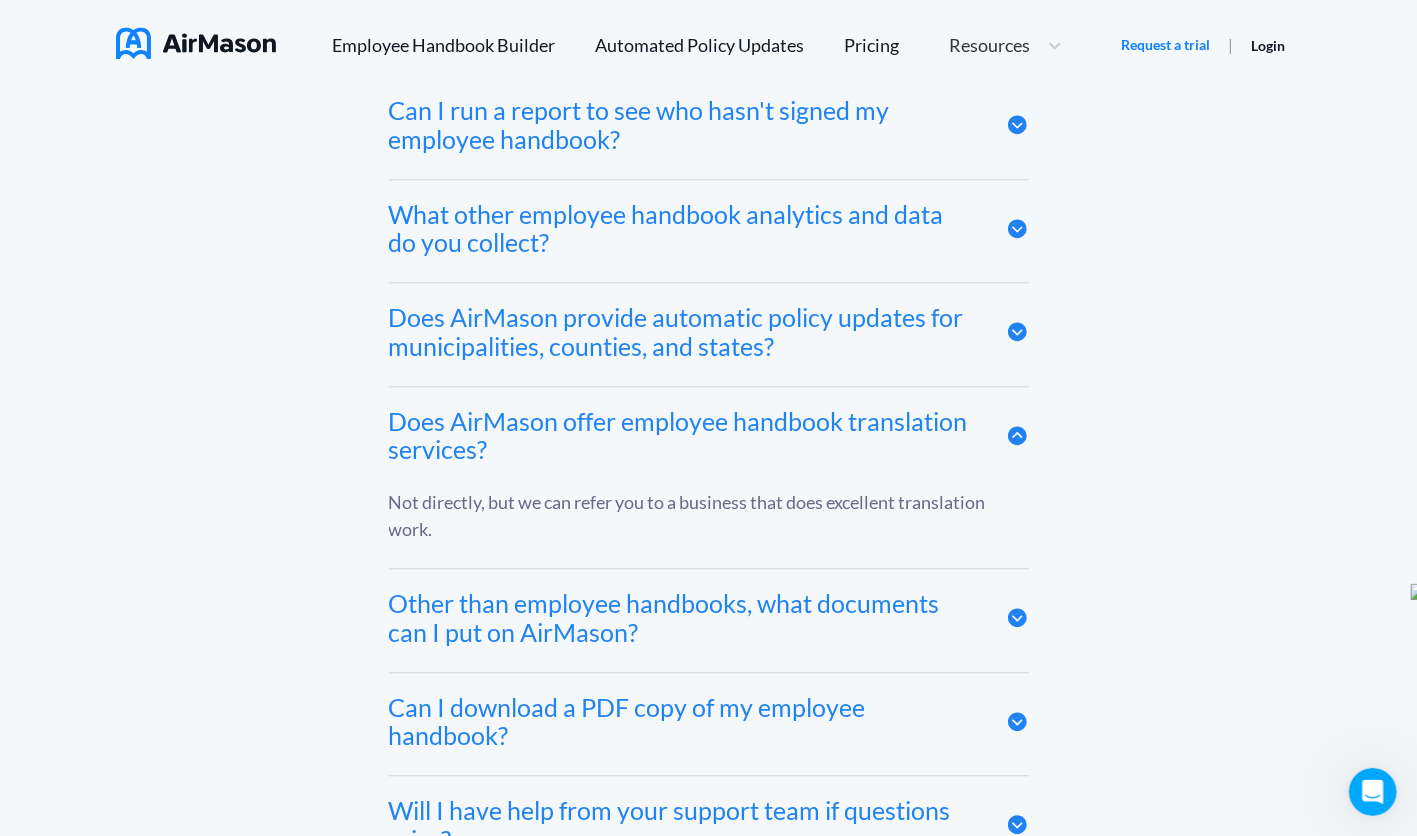 click on "Other than employee handbooks, what documents can I put on AirMason?" at bounding box center [682, 618] 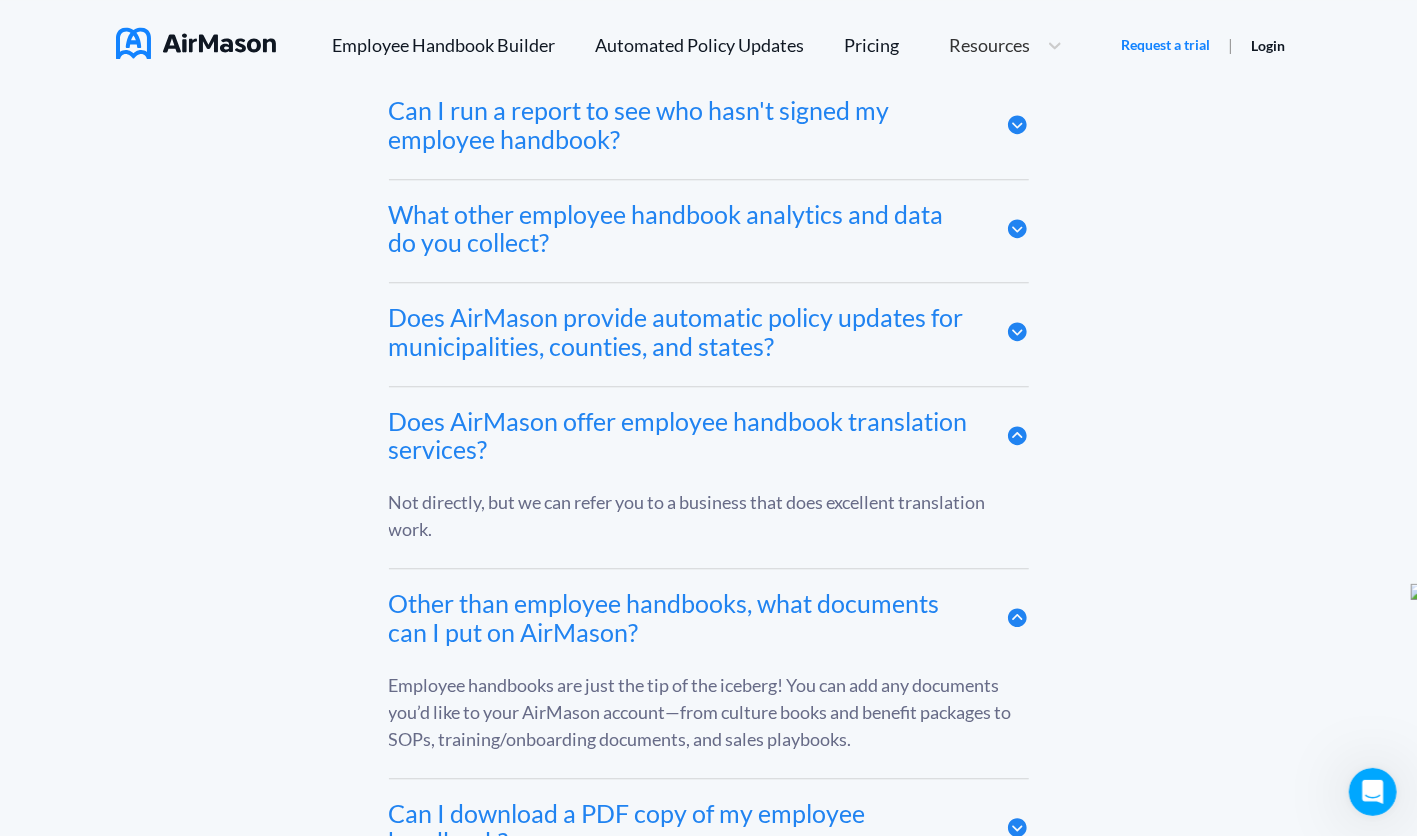 click on "Can I download a PDF copy of my employee handbook?" at bounding box center [709, 830] 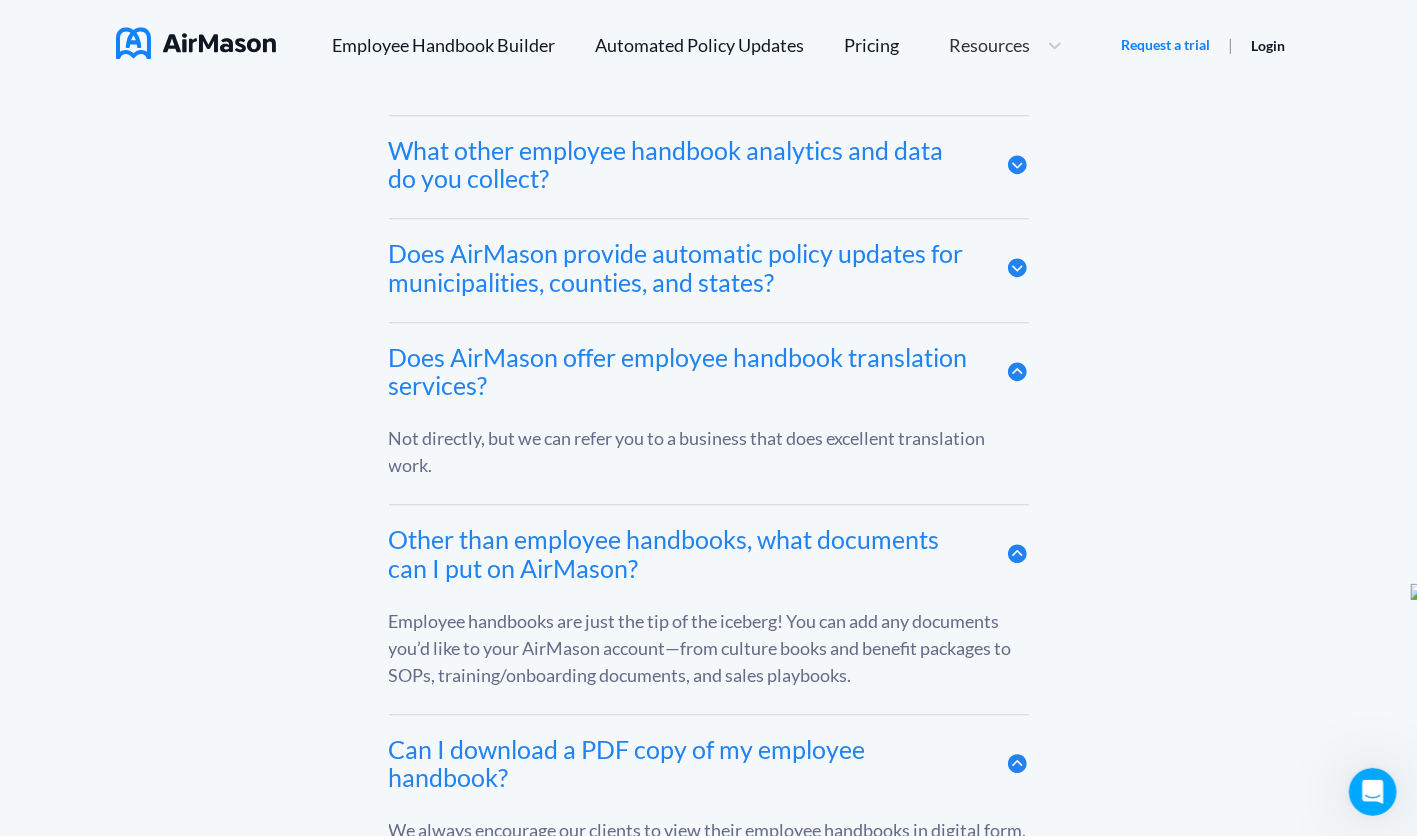 scroll, scrollTop: 11158, scrollLeft: 0, axis: vertical 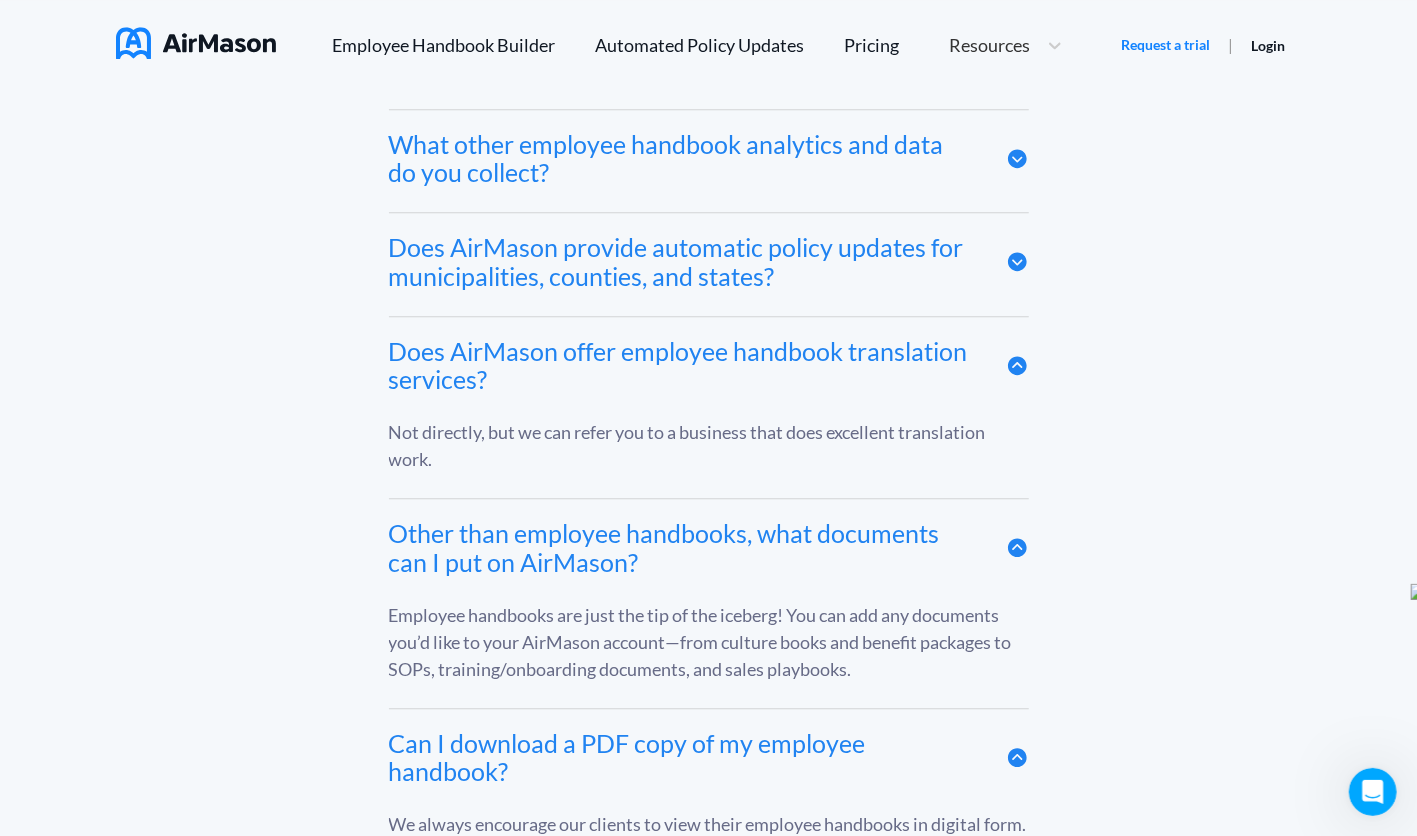 click on "Will I have help from your support team if questions arise?" at bounding box center (709, 942) 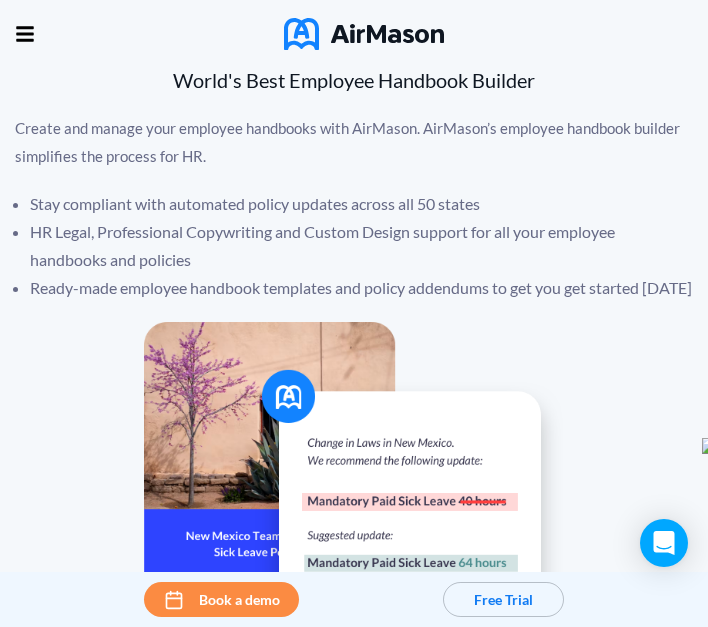 click on "HR Legal, Professional Copywriting and Custom Design support for all your employee handbooks and policies" at bounding box center (361, 246) 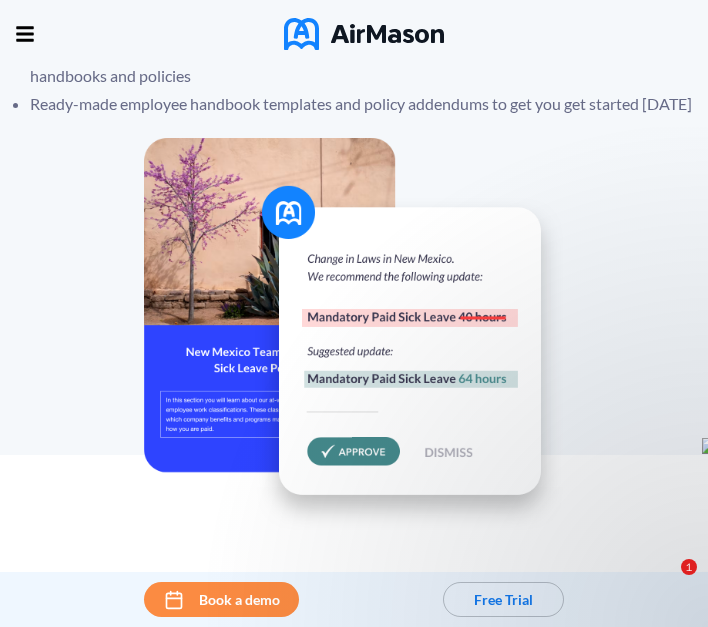 scroll, scrollTop: 239, scrollLeft: 0, axis: vertical 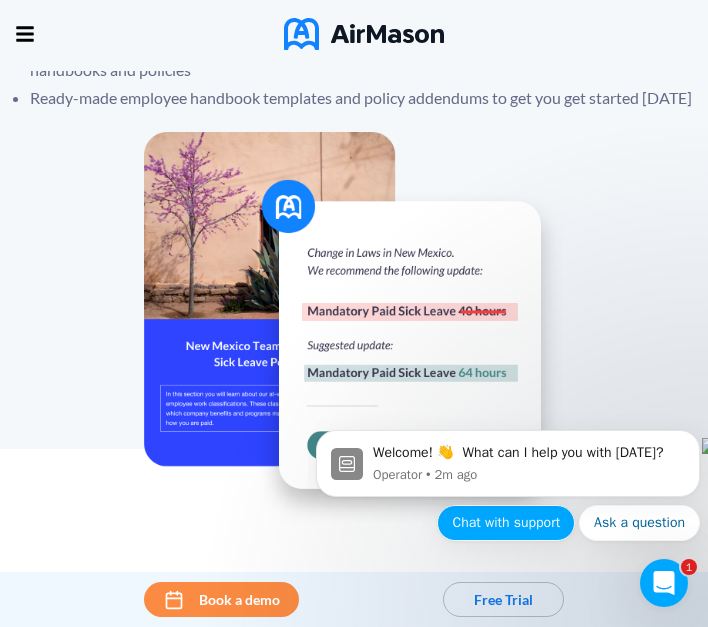 click on "Chat with support" at bounding box center (506, 523) 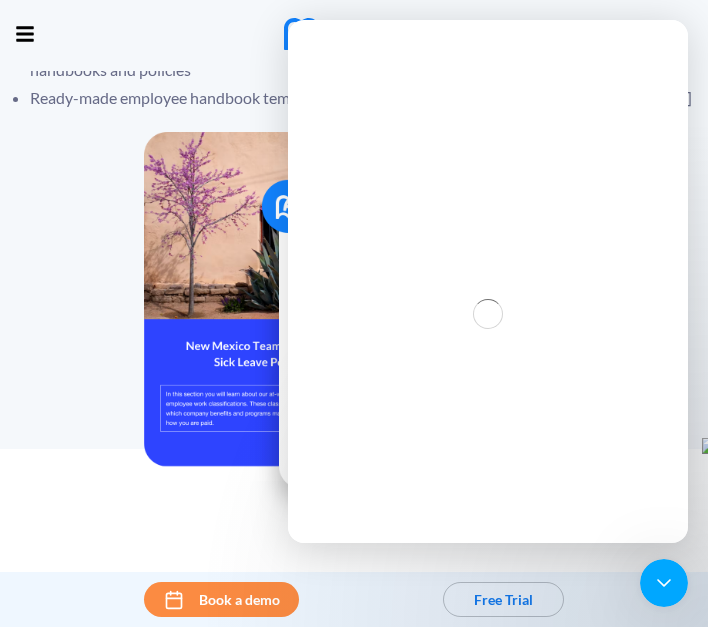 scroll, scrollTop: 0, scrollLeft: 0, axis: both 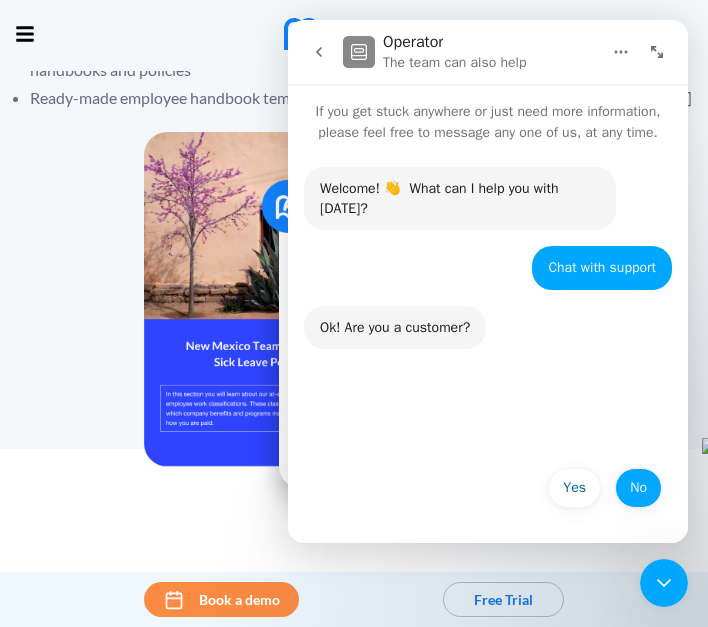 click on "No" at bounding box center (638, 488) 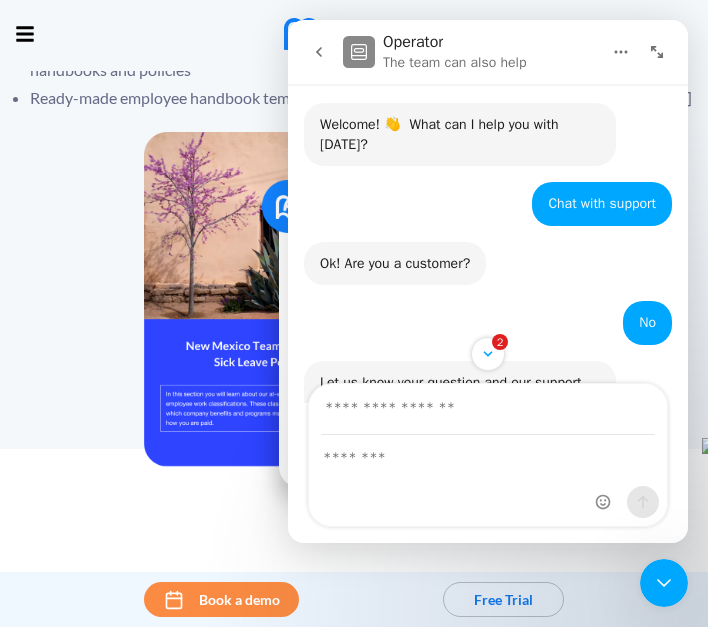 scroll, scrollTop: 146, scrollLeft: 0, axis: vertical 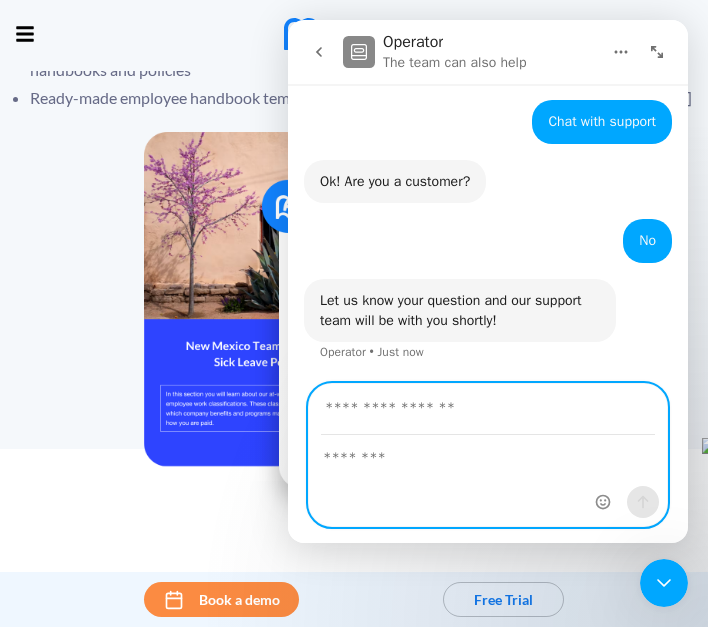 click at bounding box center (488, 453) 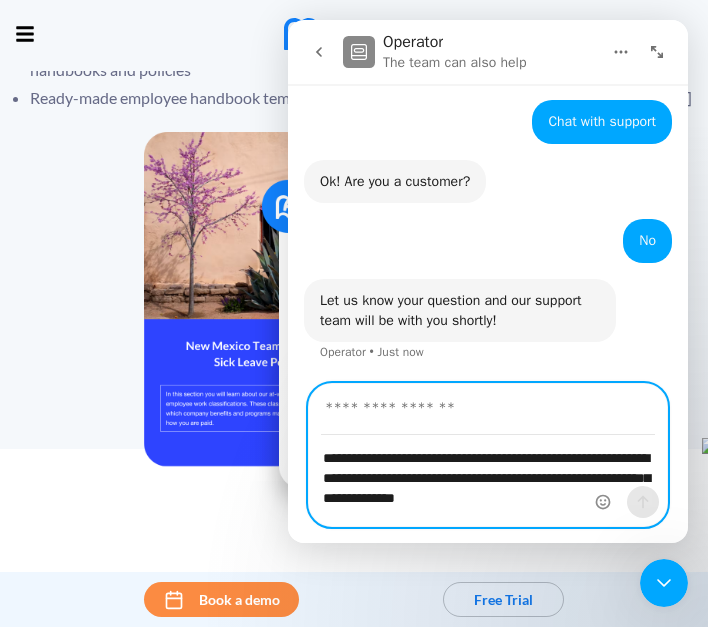 type on "**********" 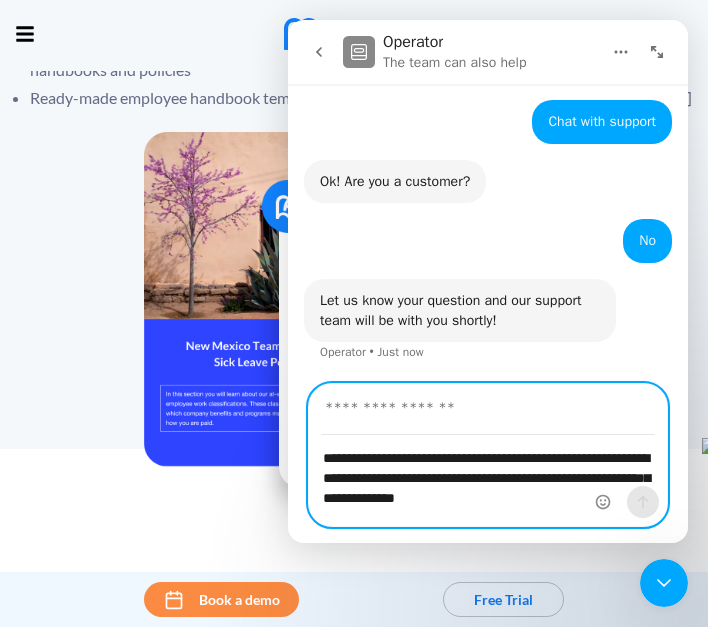 type on "**********" 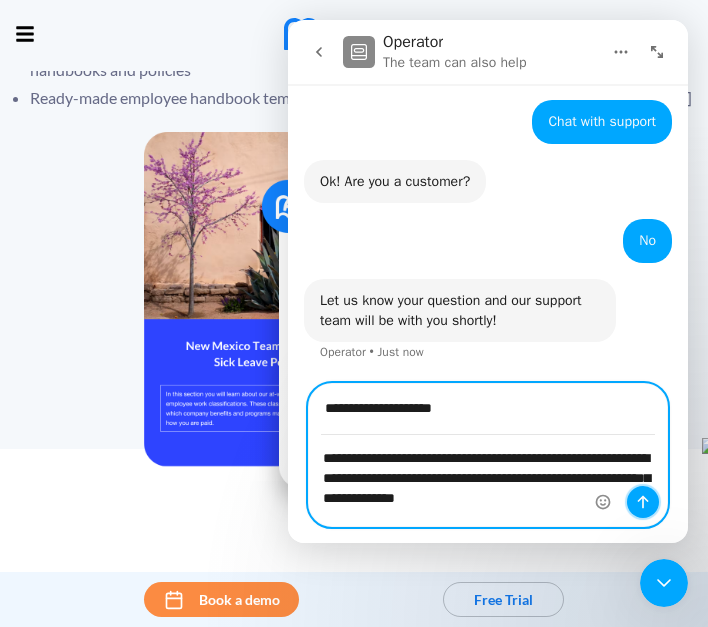 click 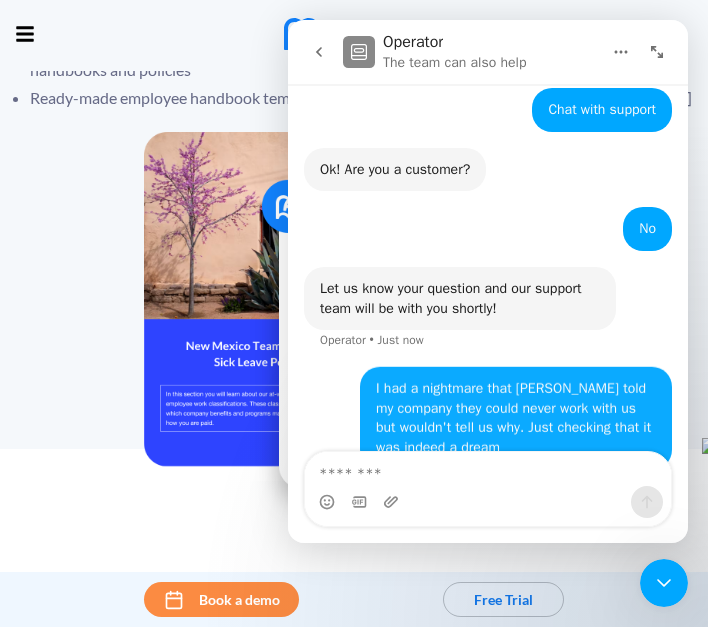 scroll, scrollTop: 196, scrollLeft: 0, axis: vertical 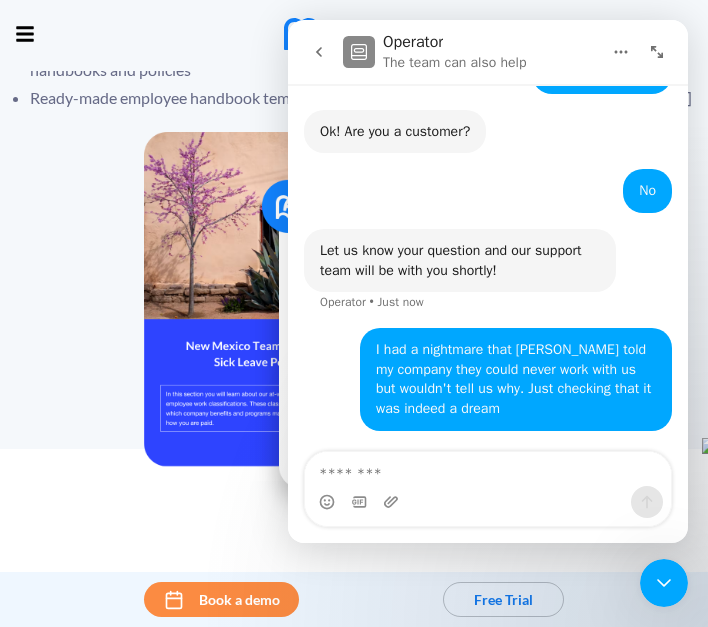 click at bounding box center [488, 469] 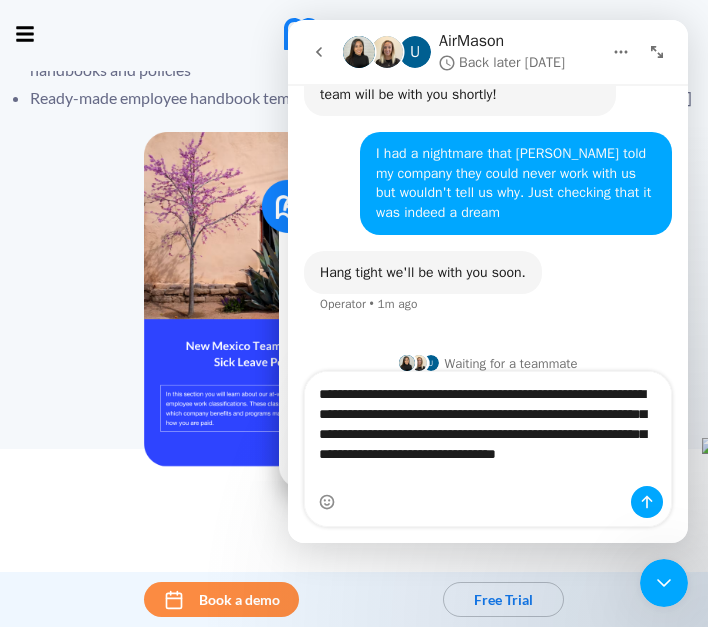 scroll, scrollTop: 392, scrollLeft: 0, axis: vertical 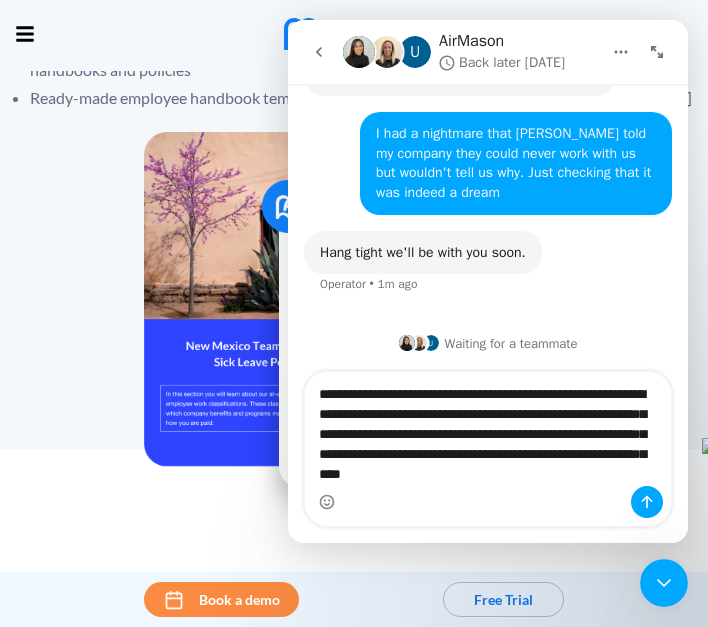 drag, startPoint x: 569, startPoint y: 485, endPoint x: 540, endPoint y: 439, distance: 54.378304 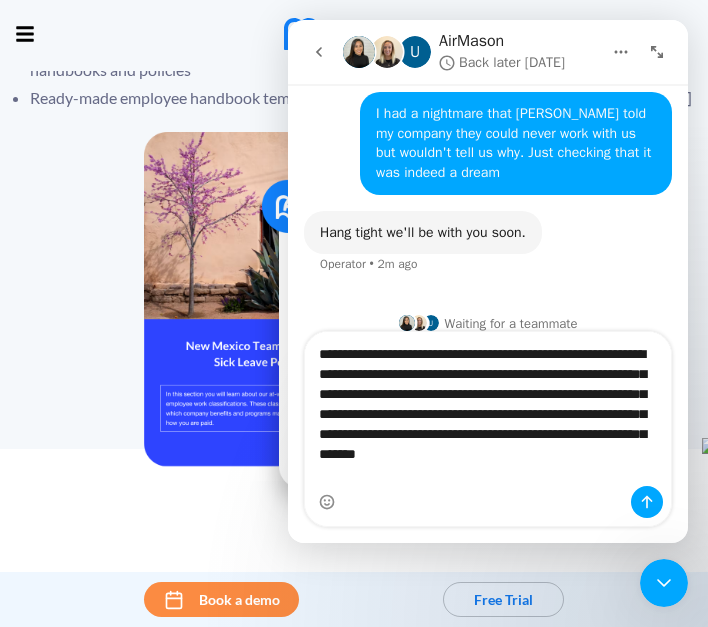 scroll, scrollTop: 432, scrollLeft: 0, axis: vertical 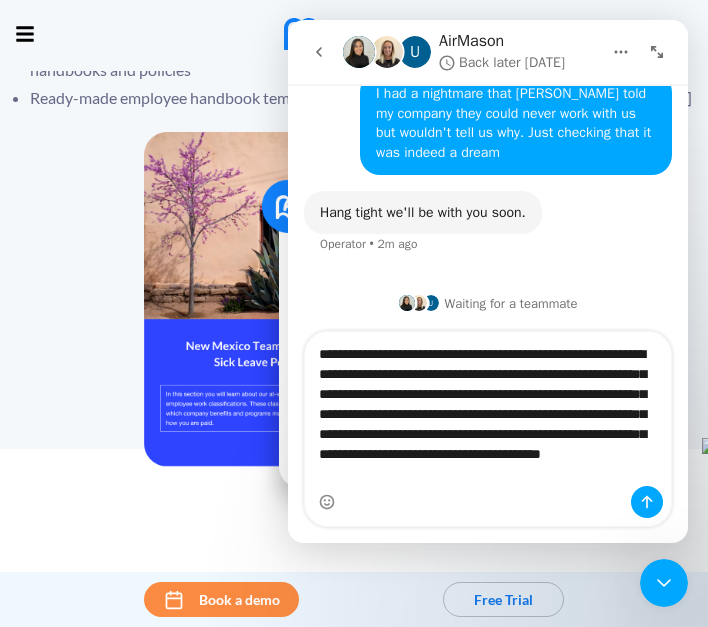 type on "**********" 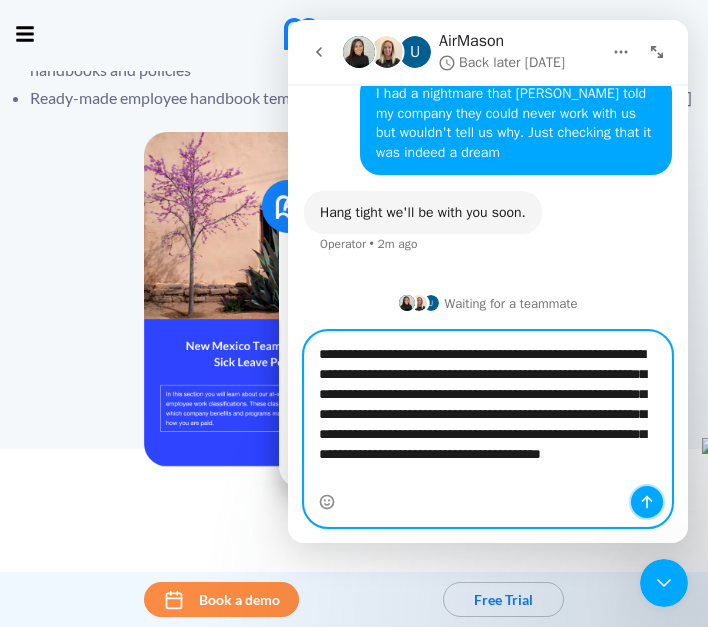 click 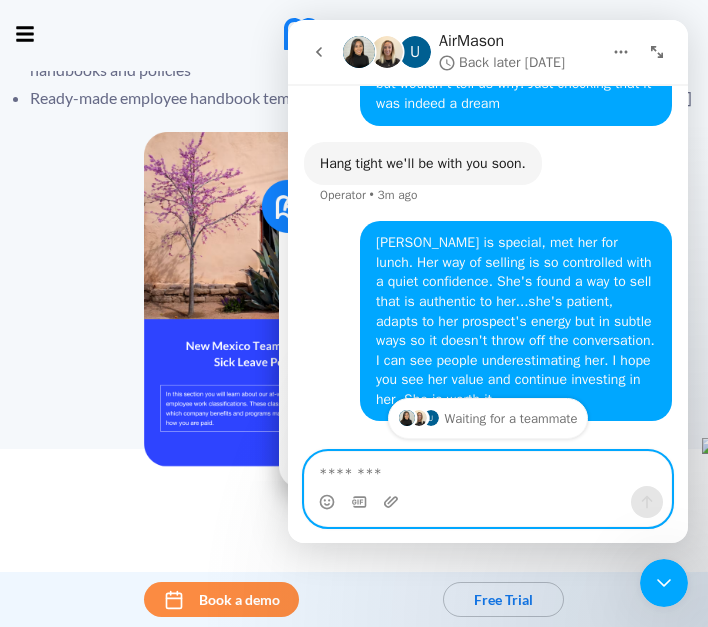 scroll, scrollTop: 528, scrollLeft: 0, axis: vertical 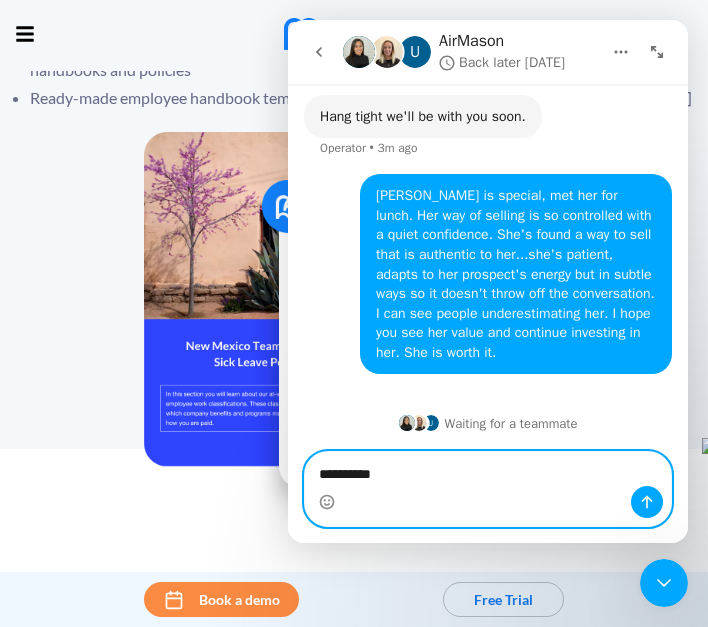type on "**********" 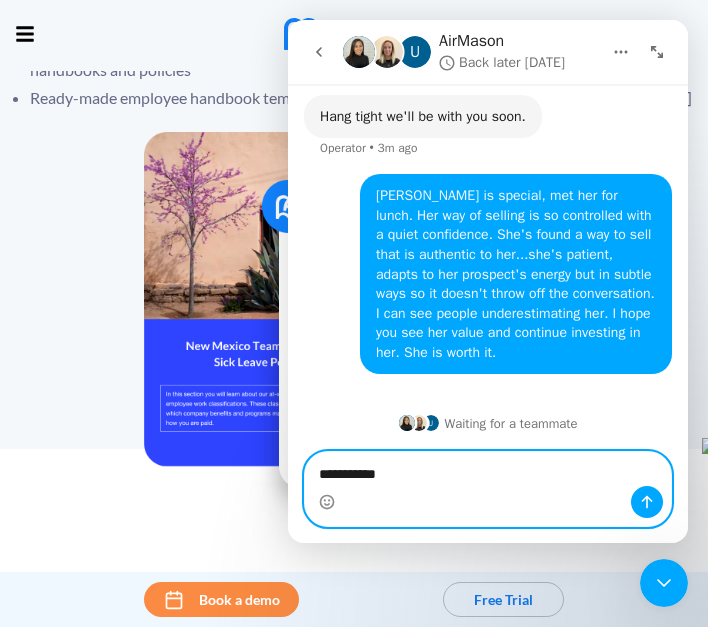 type 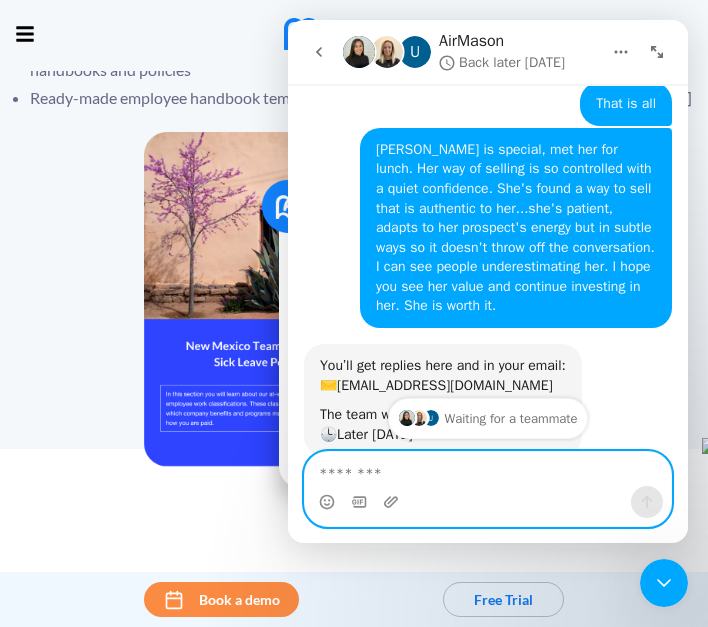 scroll, scrollTop: 702, scrollLeft: 0, axis: vertical 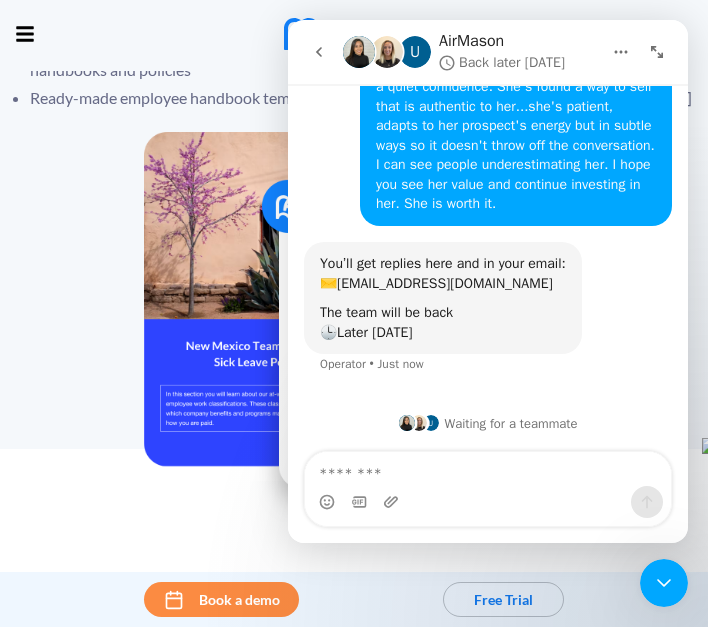 click 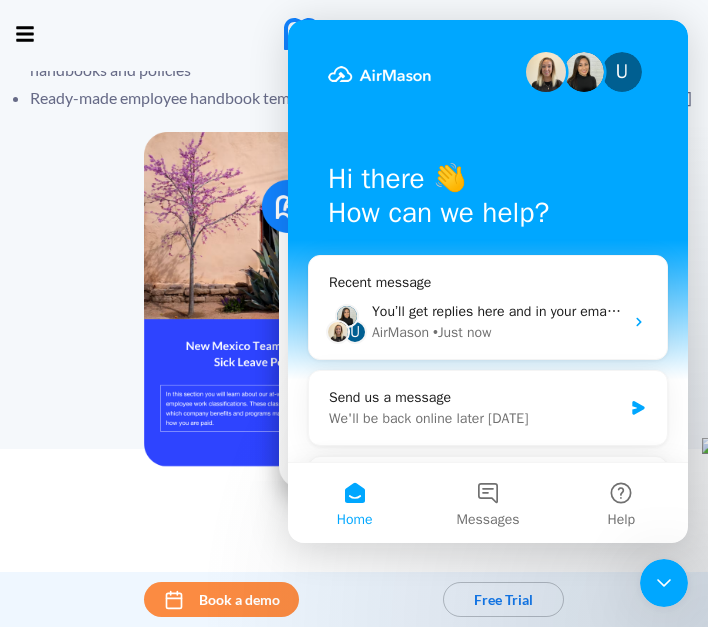 scroll, scrollTop: 0, scrollLeft: 0, axis: both 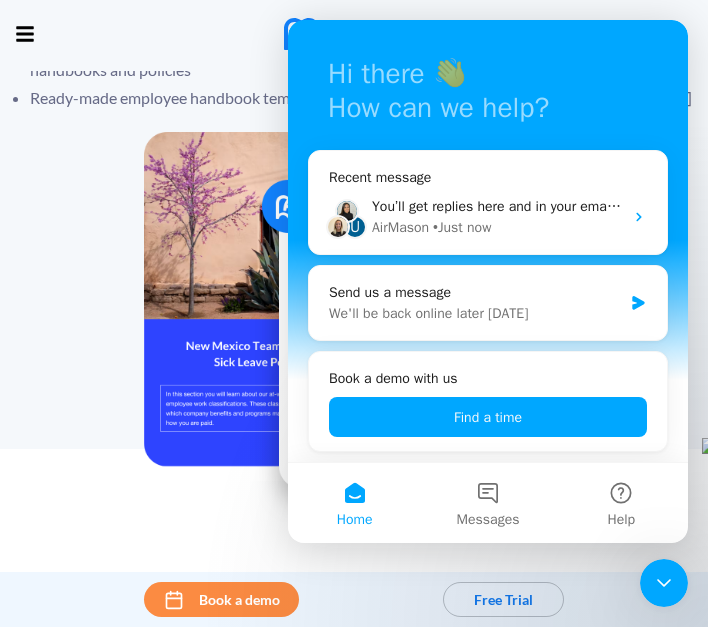 click on "Update your employee handbook with a single click Update your employee handbook with a single click" at bounding box center [354, 574] 